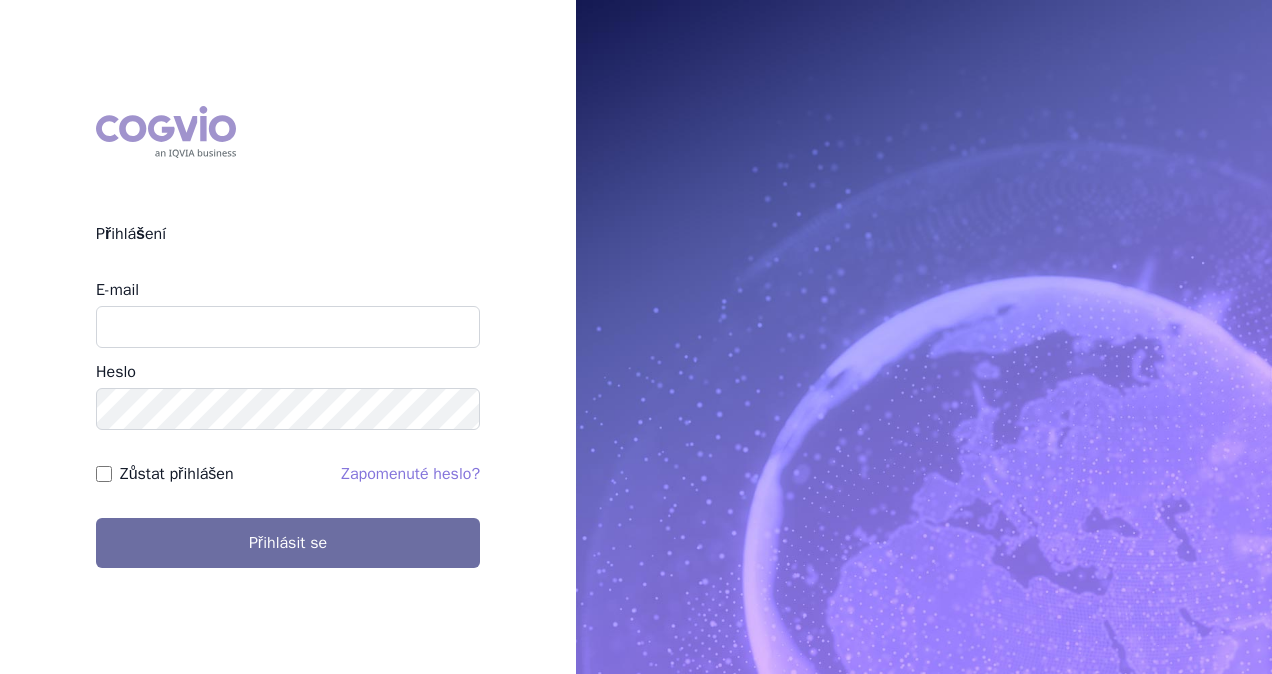 scroll, scrollTop: 0, scrollLeft: 0, axis: both 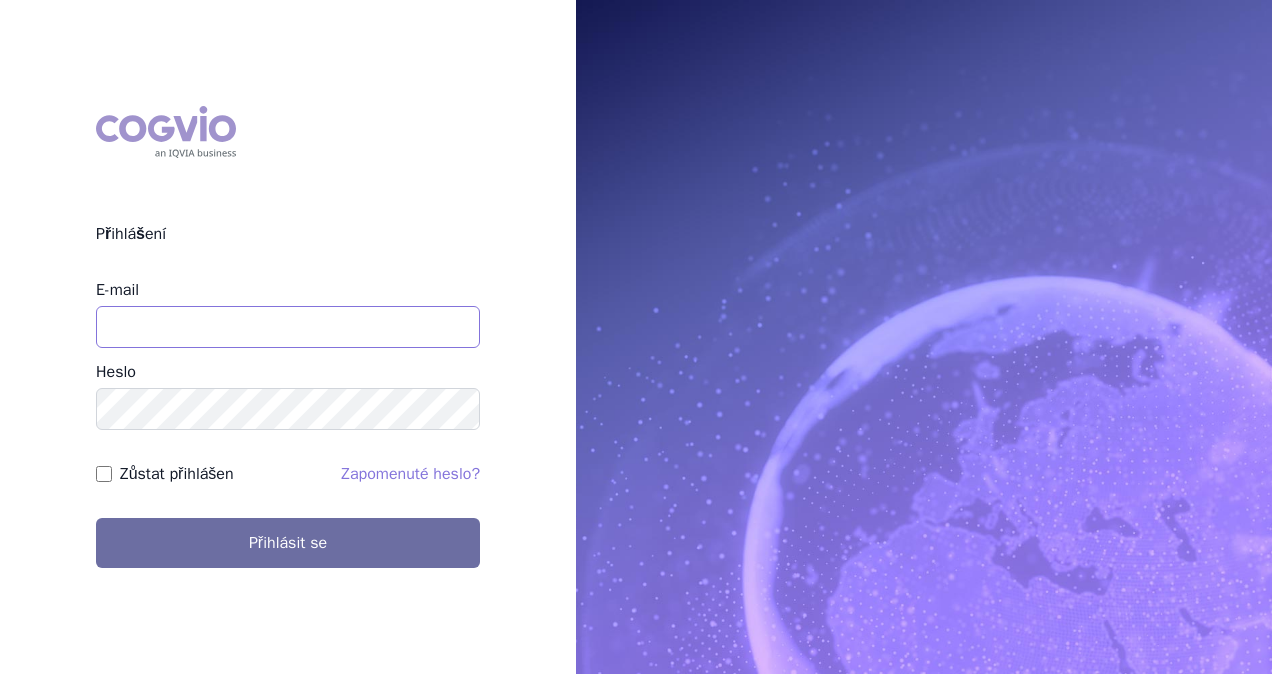 click on "E-mail" at bounding box center [288, 327] 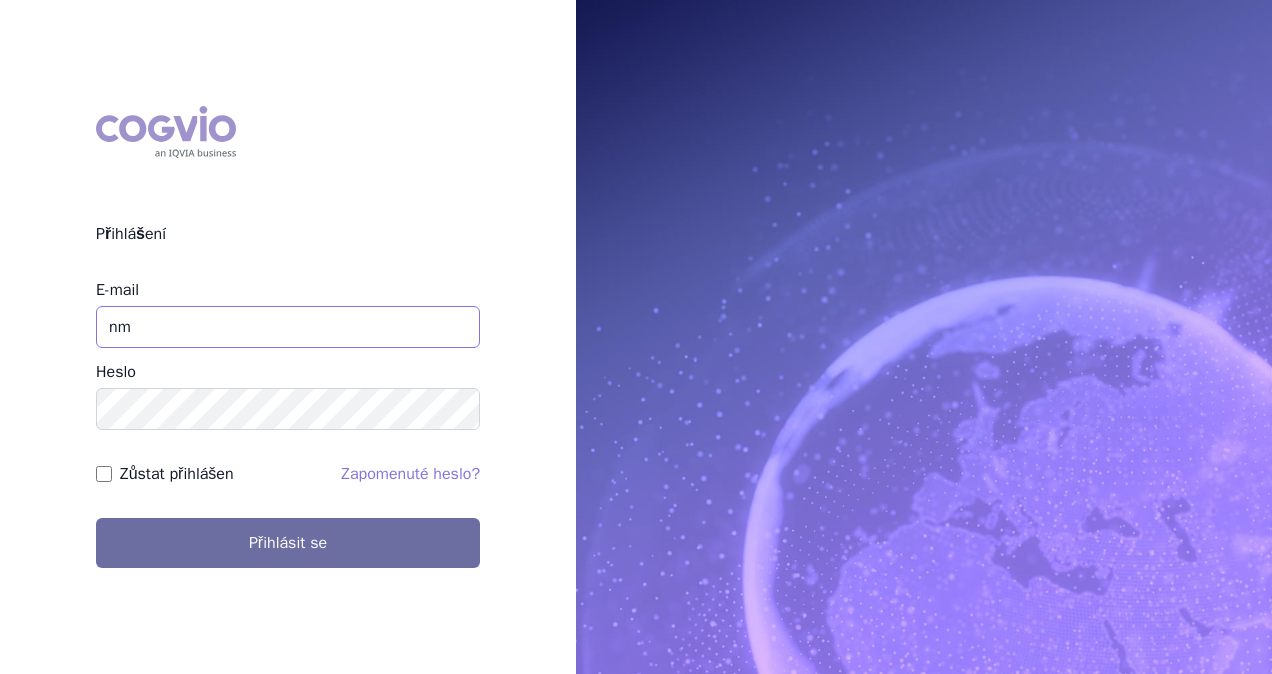 type on "n" 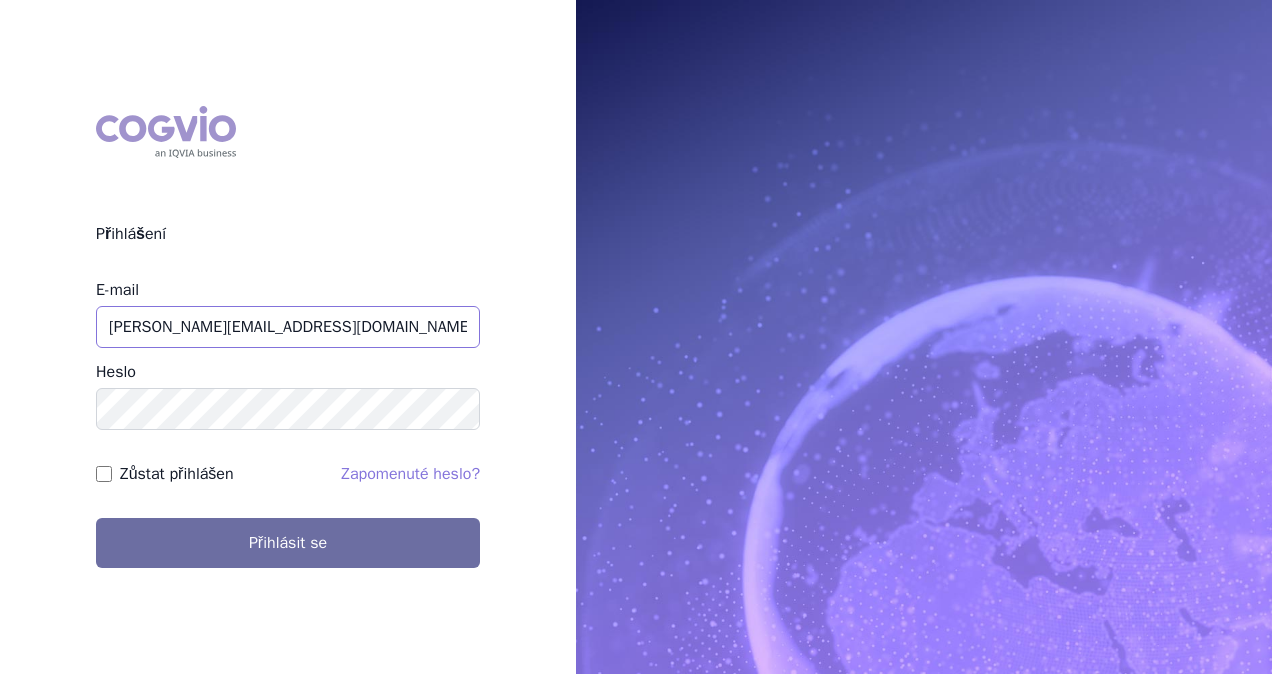 type on "[PERSON_NAME][EMAIL_ADDRESS][DOMAIN_NAME]" 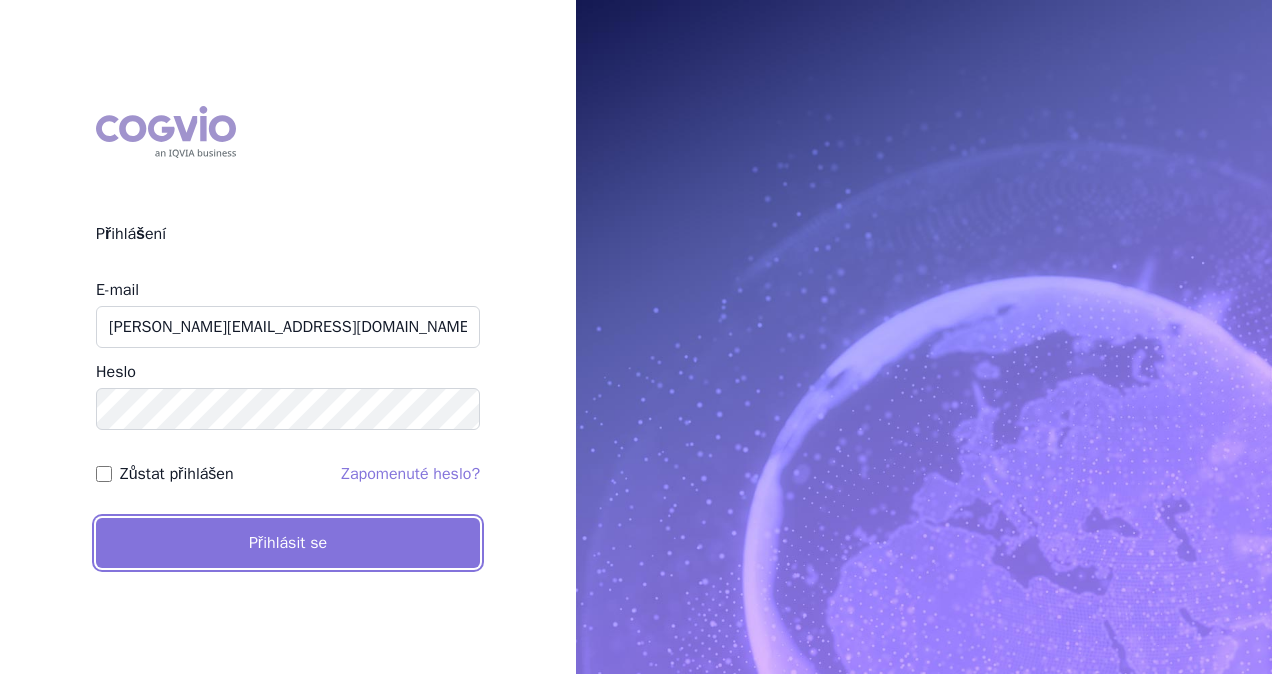 click on "Přihlásit se" at bounding box center [288, 543] 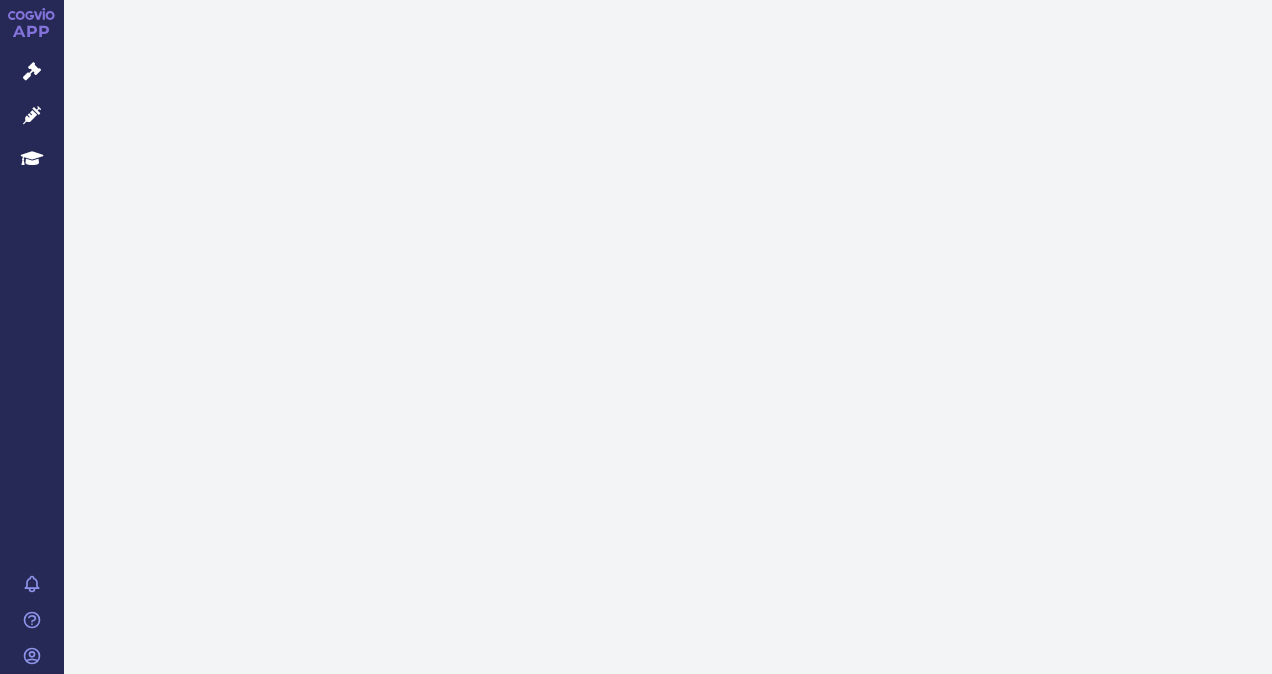 scroll, scrollTop: 0, scrollLeft: 0, axis: both 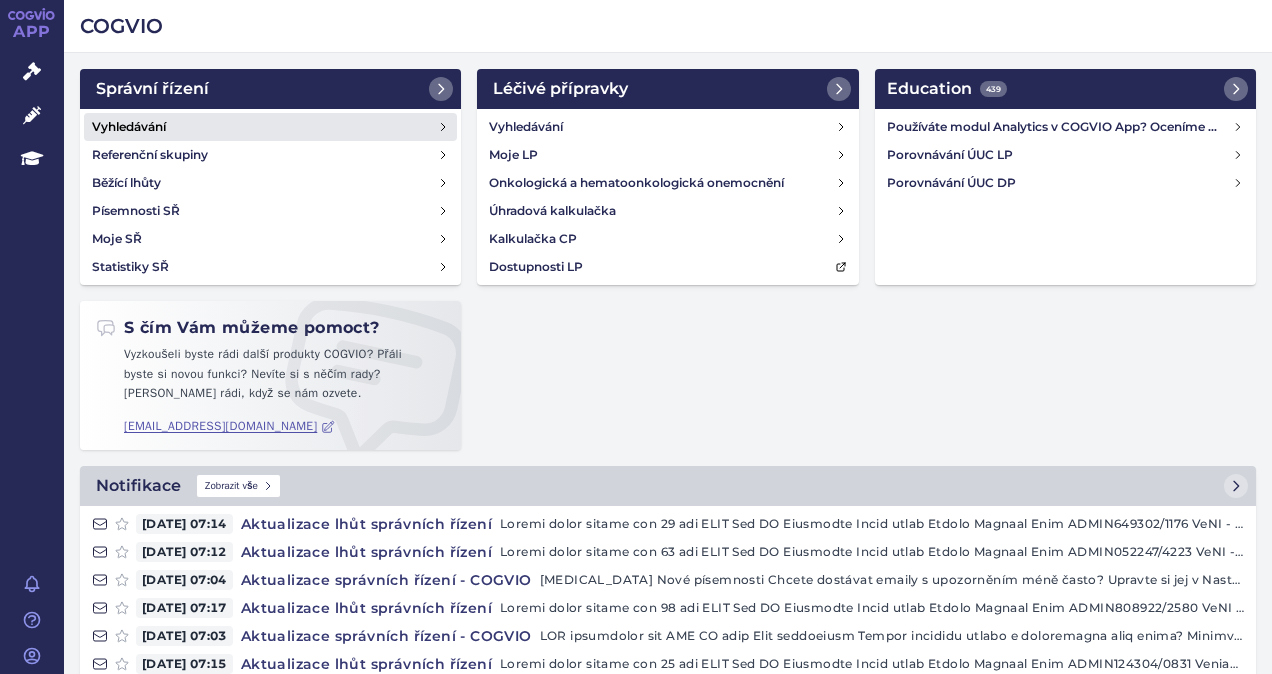click on "Vyhledávání" at bounding box center (270, 127) 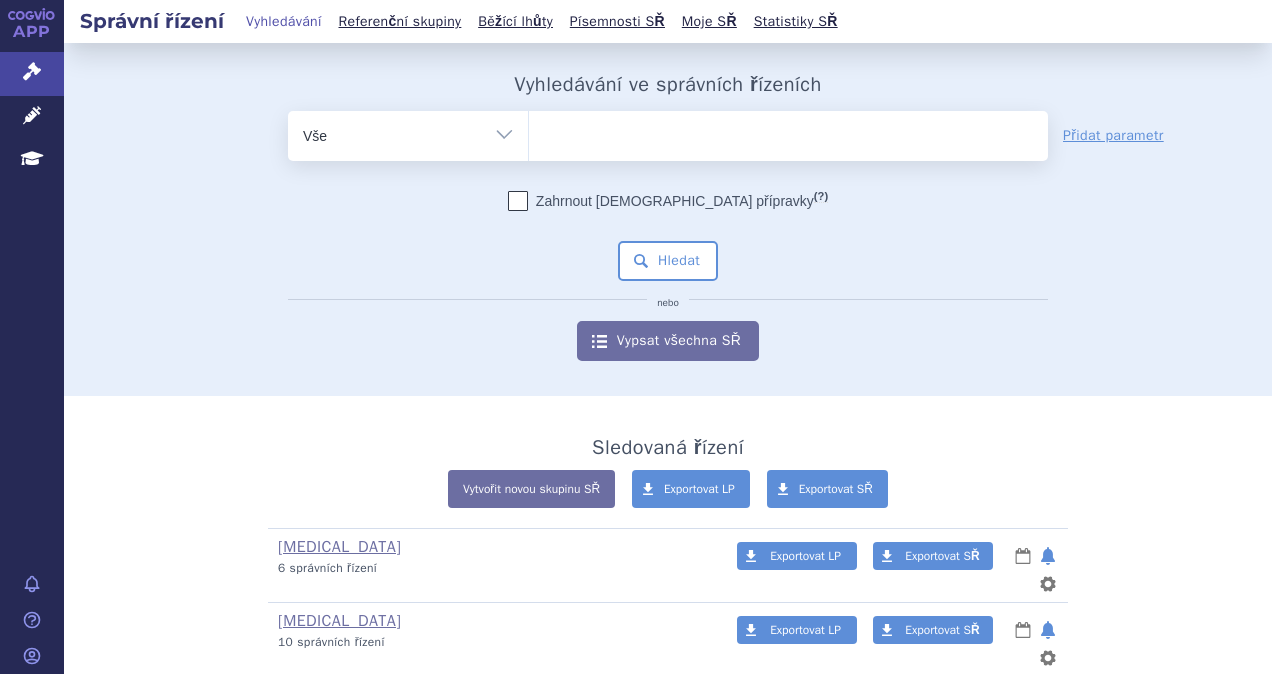 scroll, scrollTop: 0, scrollLeft: 0, axis: both 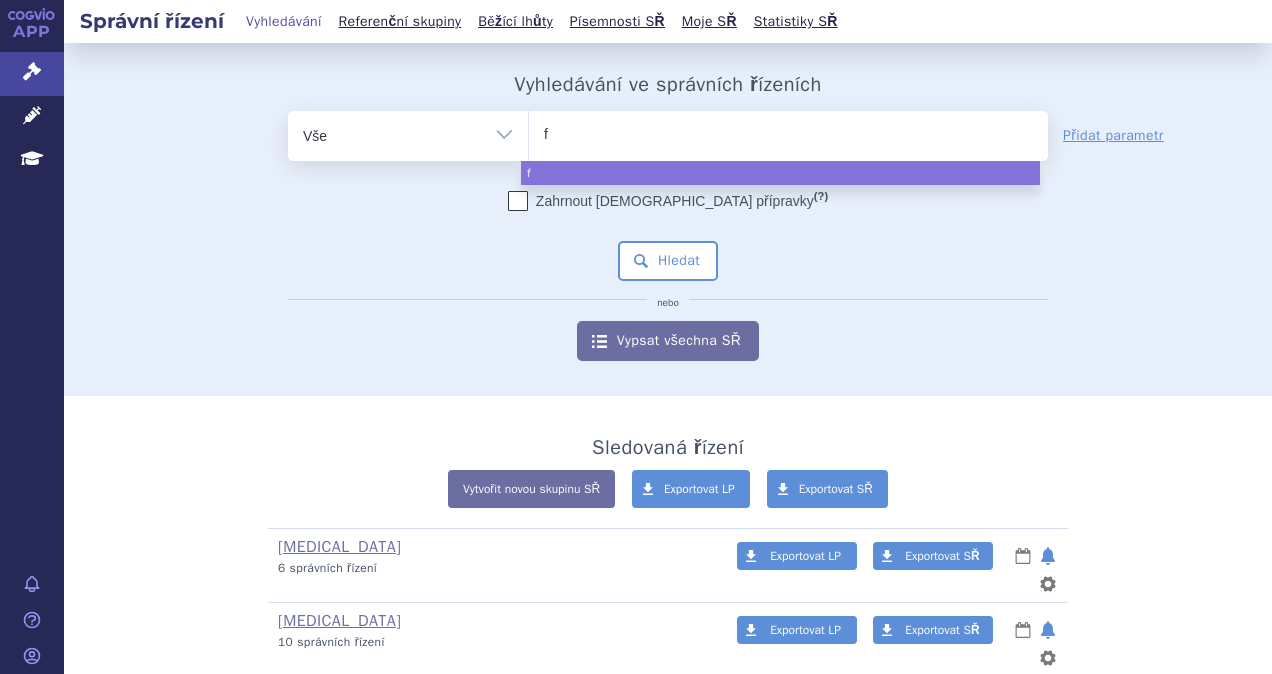 type on "fr" 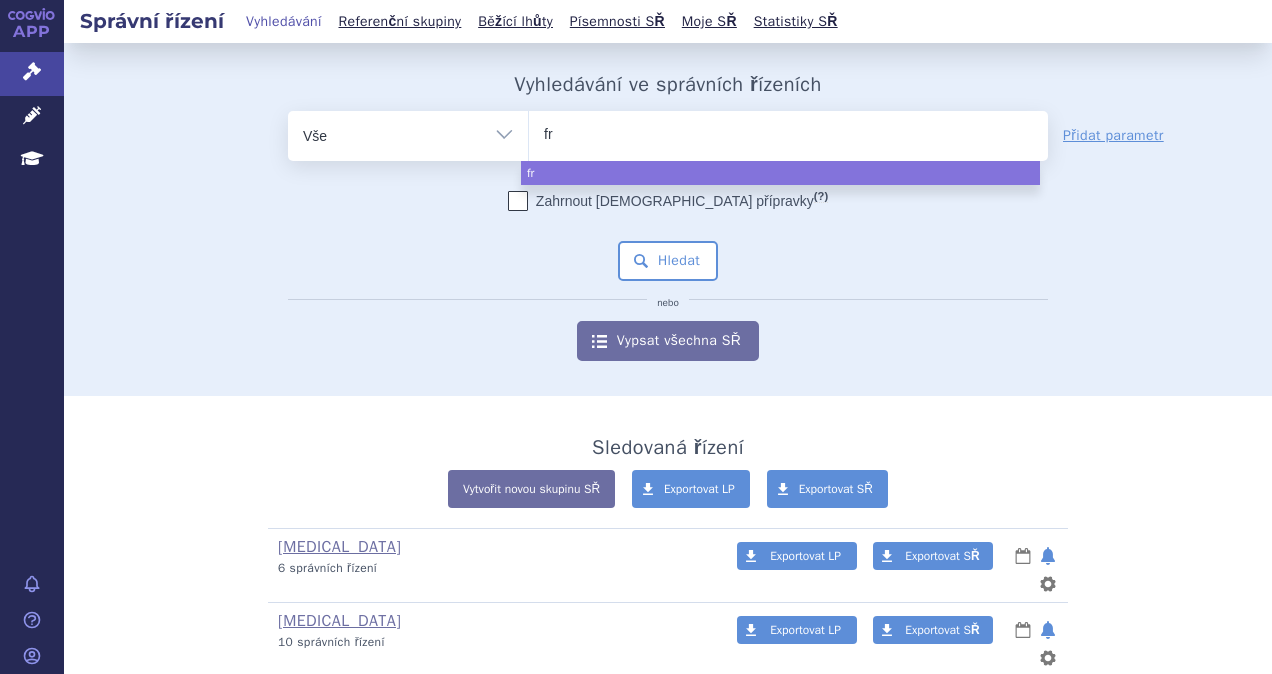 type on "fre" 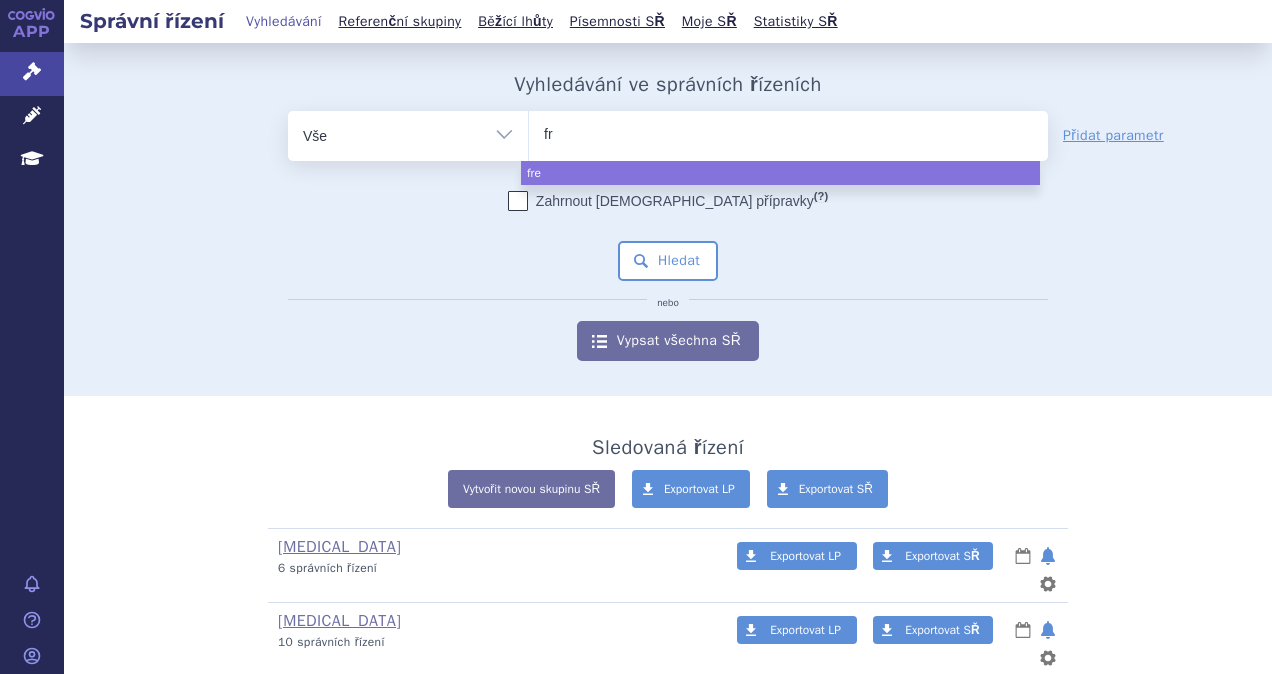 type on "f" 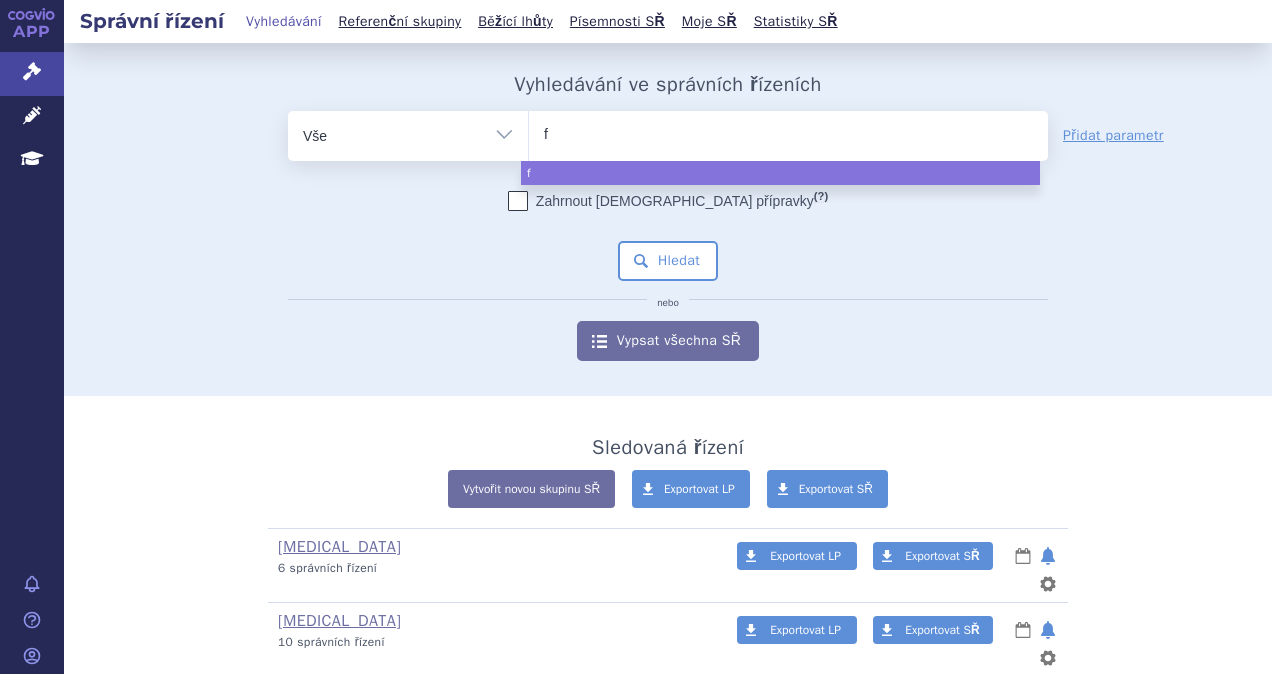 type 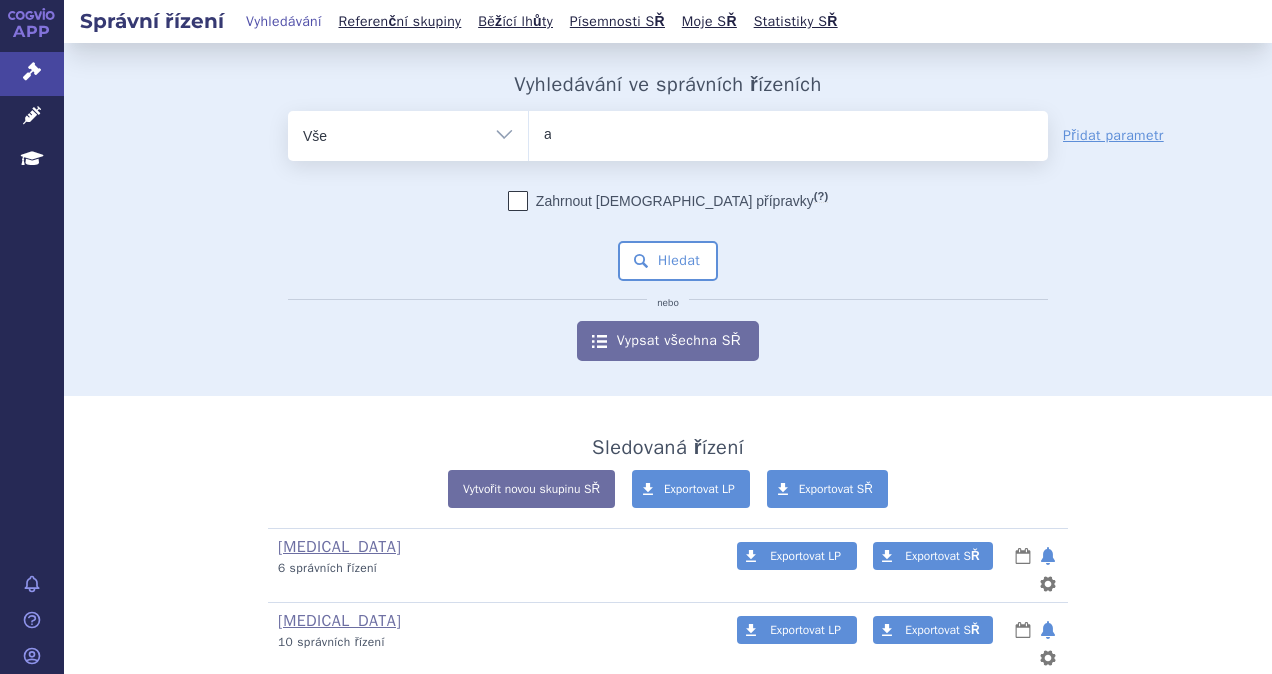 type on "am" 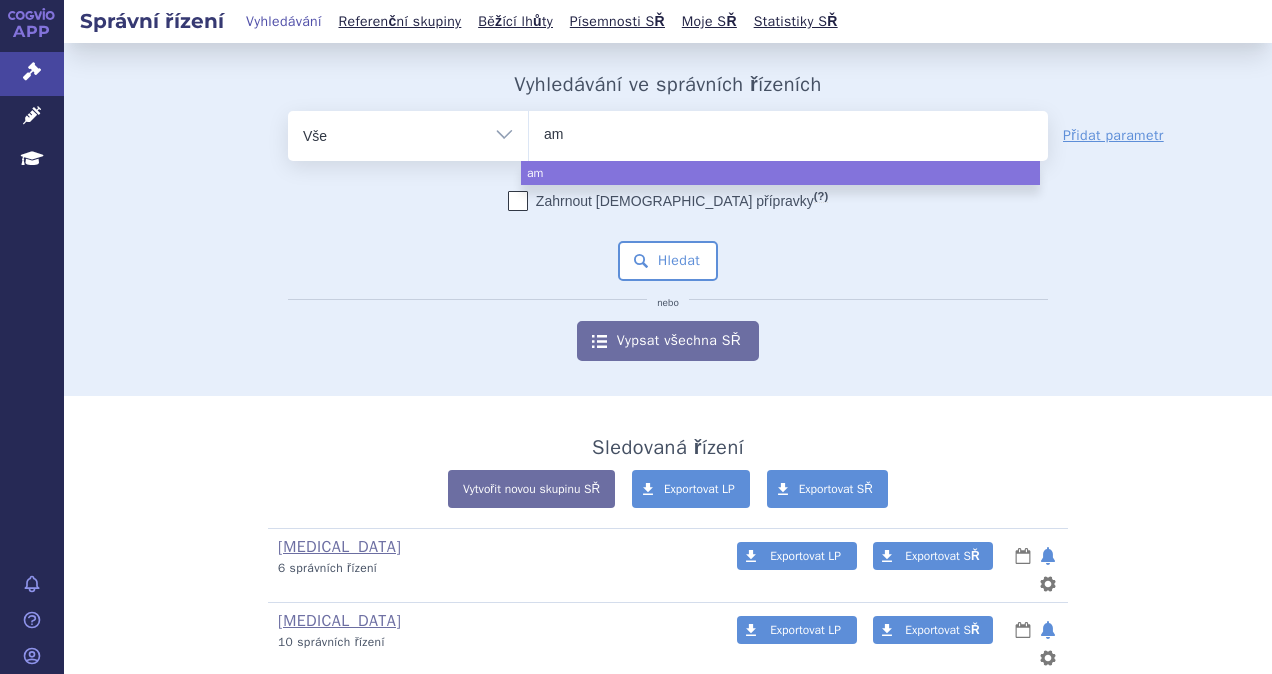 type on "a" 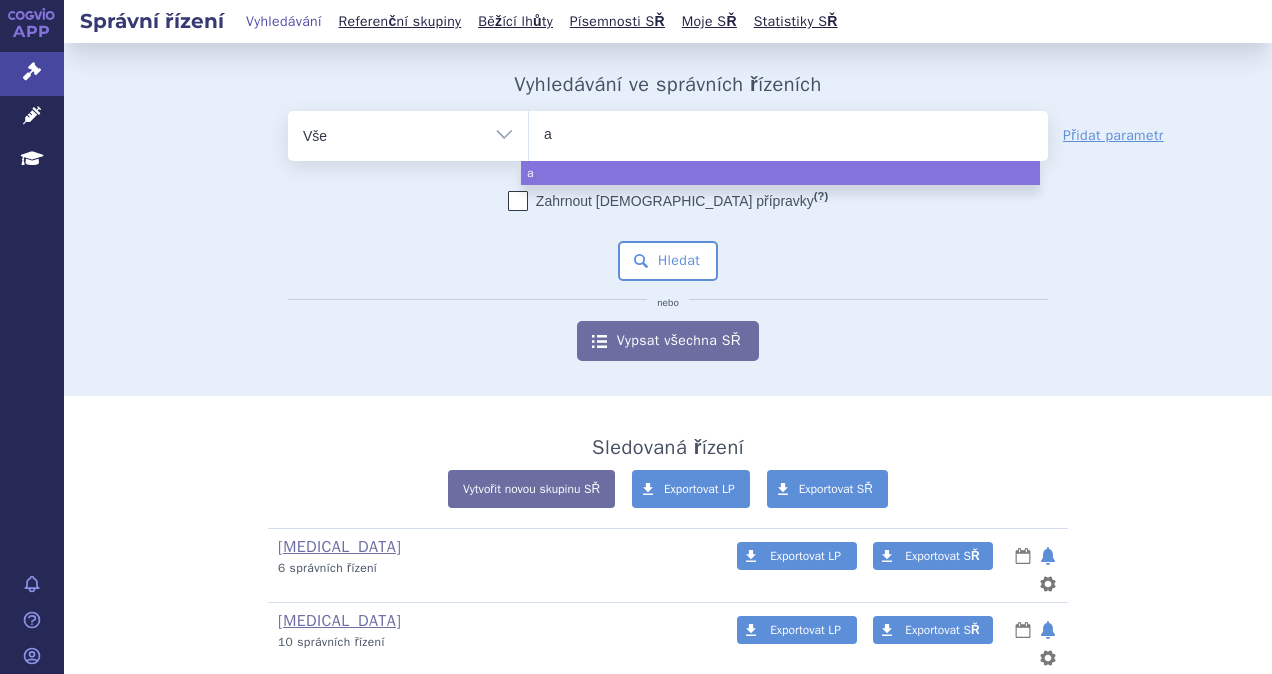 type 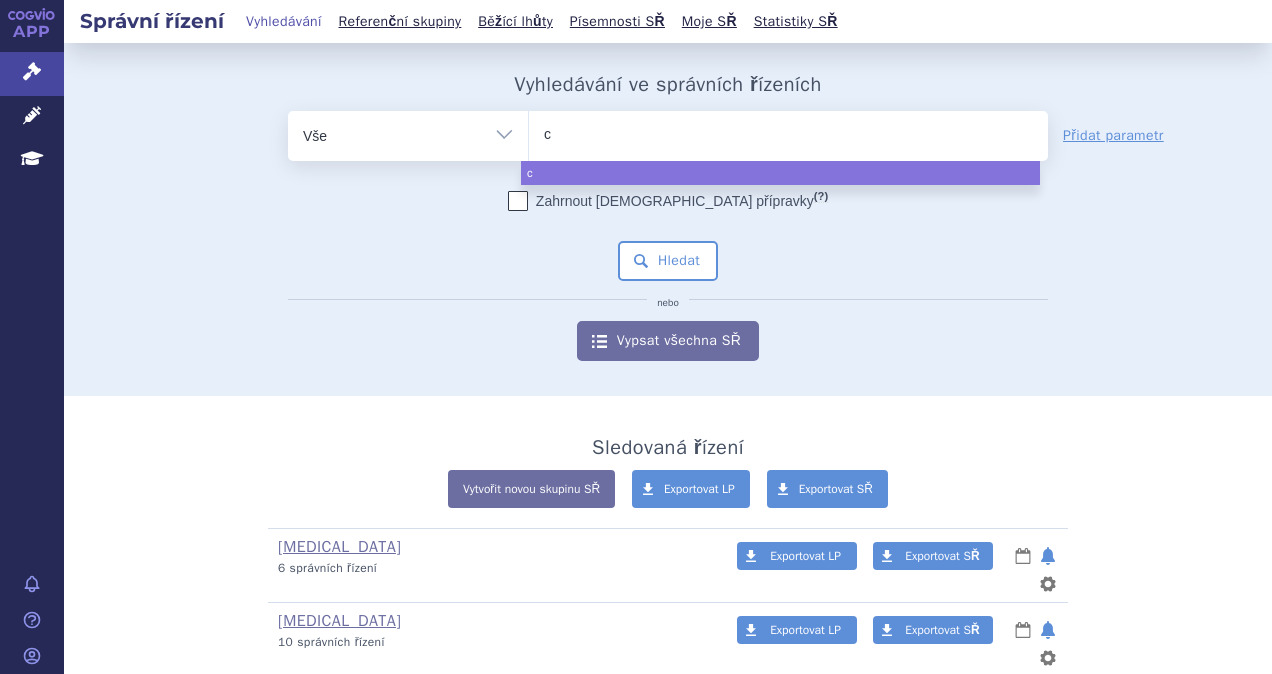 type on "cy" 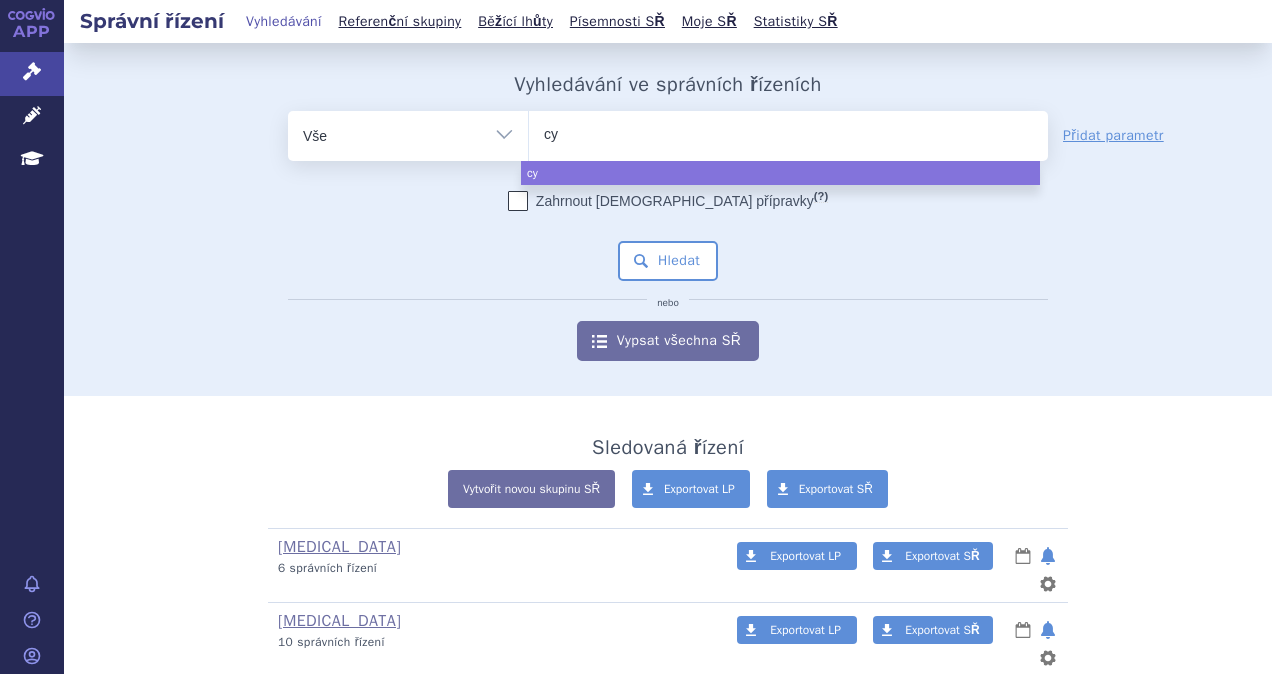 type on "cyr" 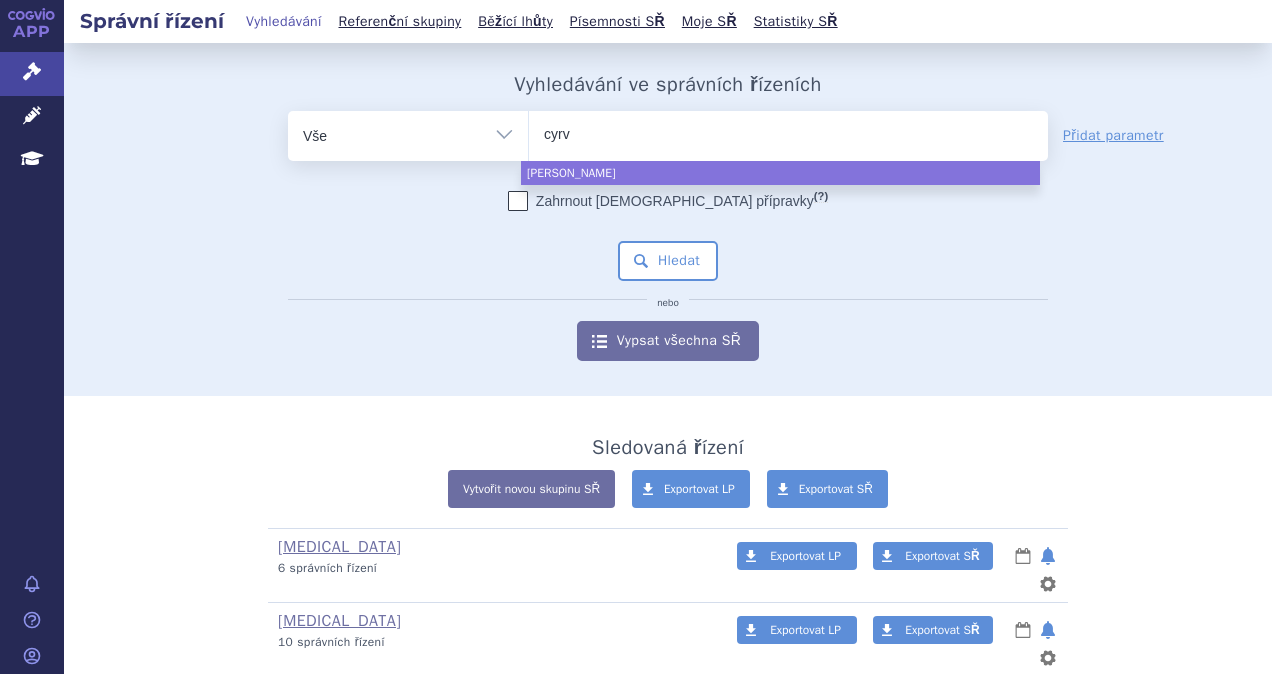 type on "cyrvy" 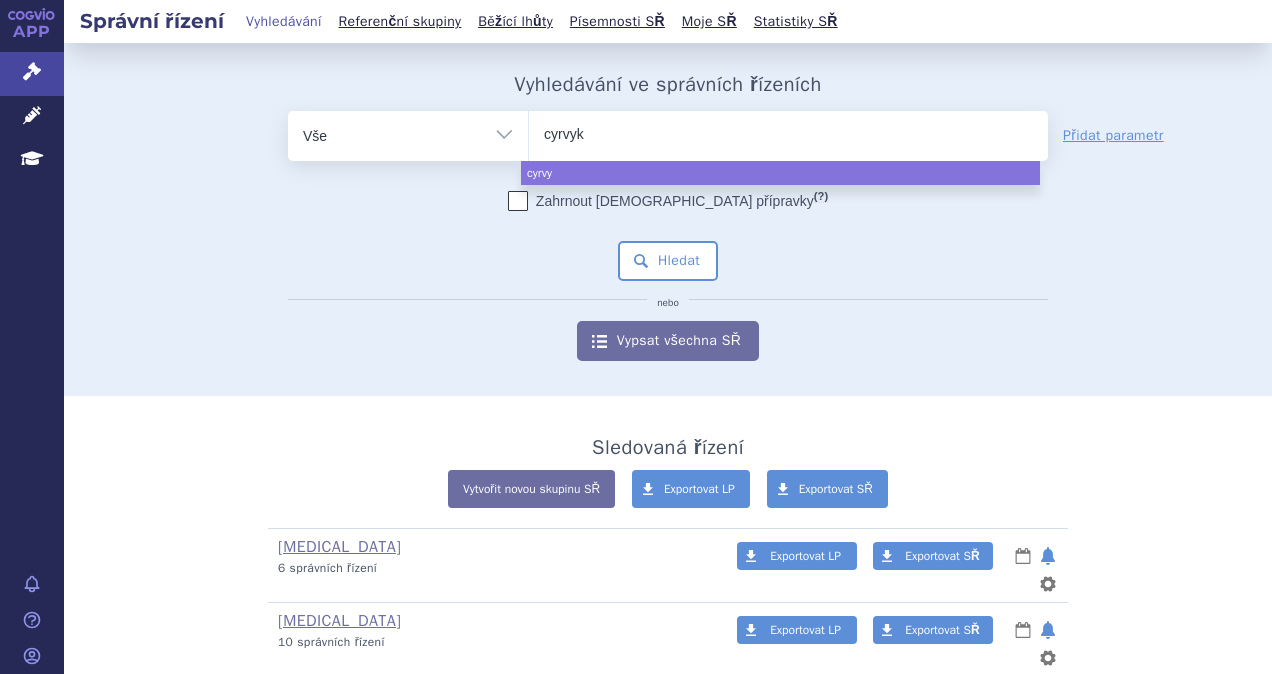 type on "cyrvykt" 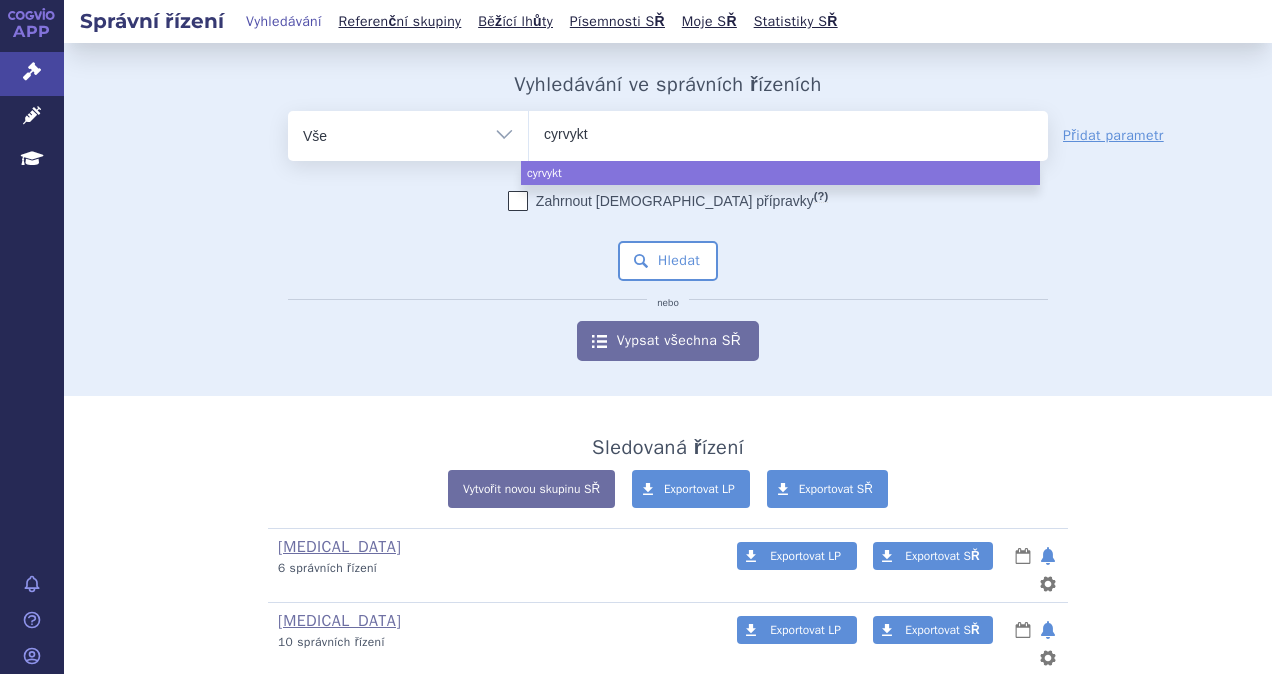 type on "cyrvykti" 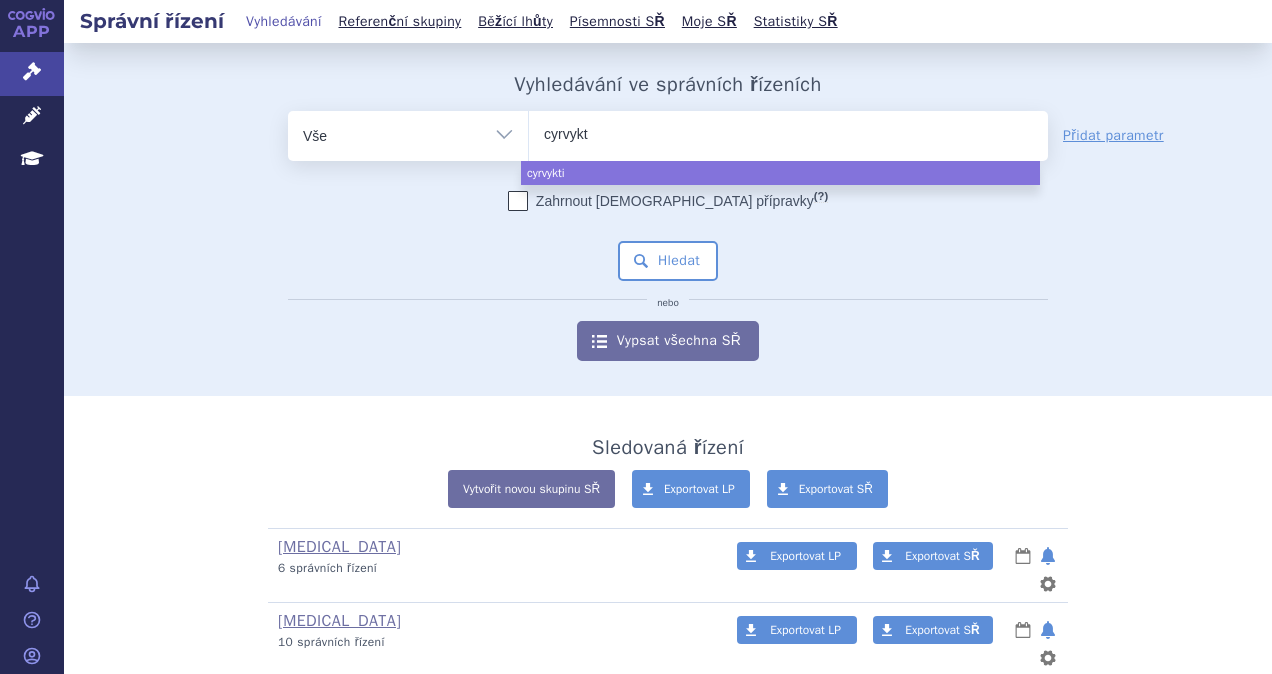 type on "cyrvyk" 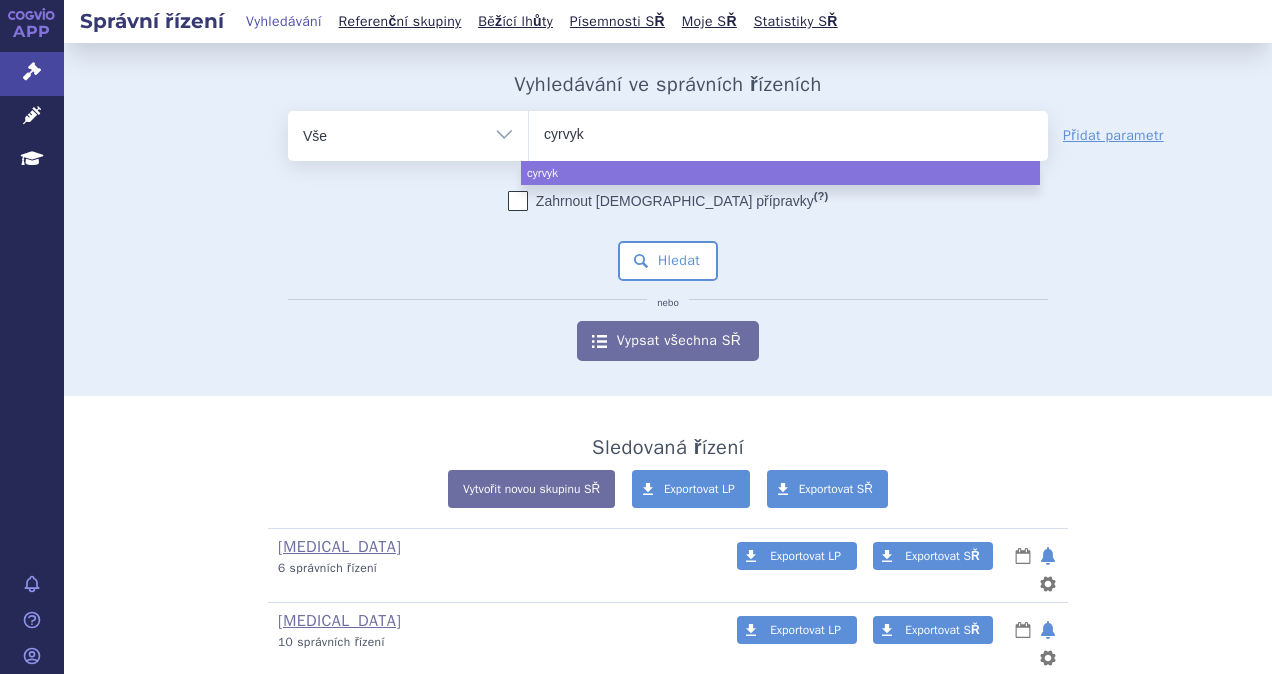 type on "cyrvy" 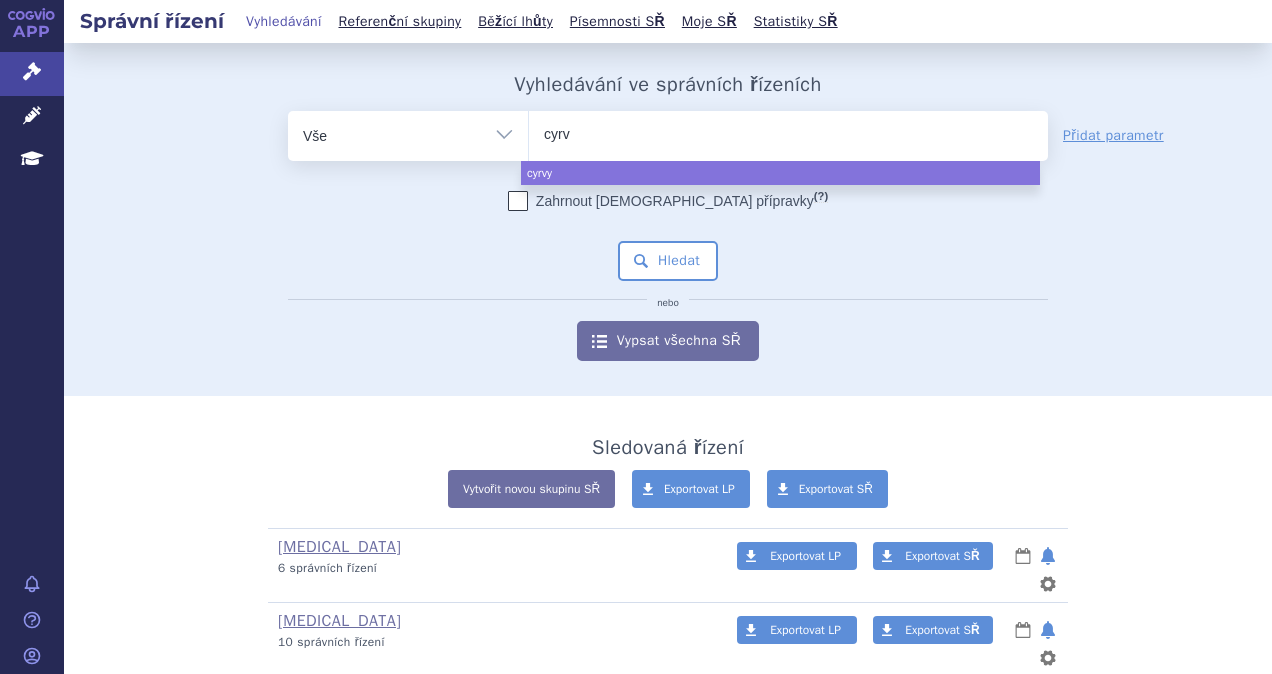 type on "cyr" 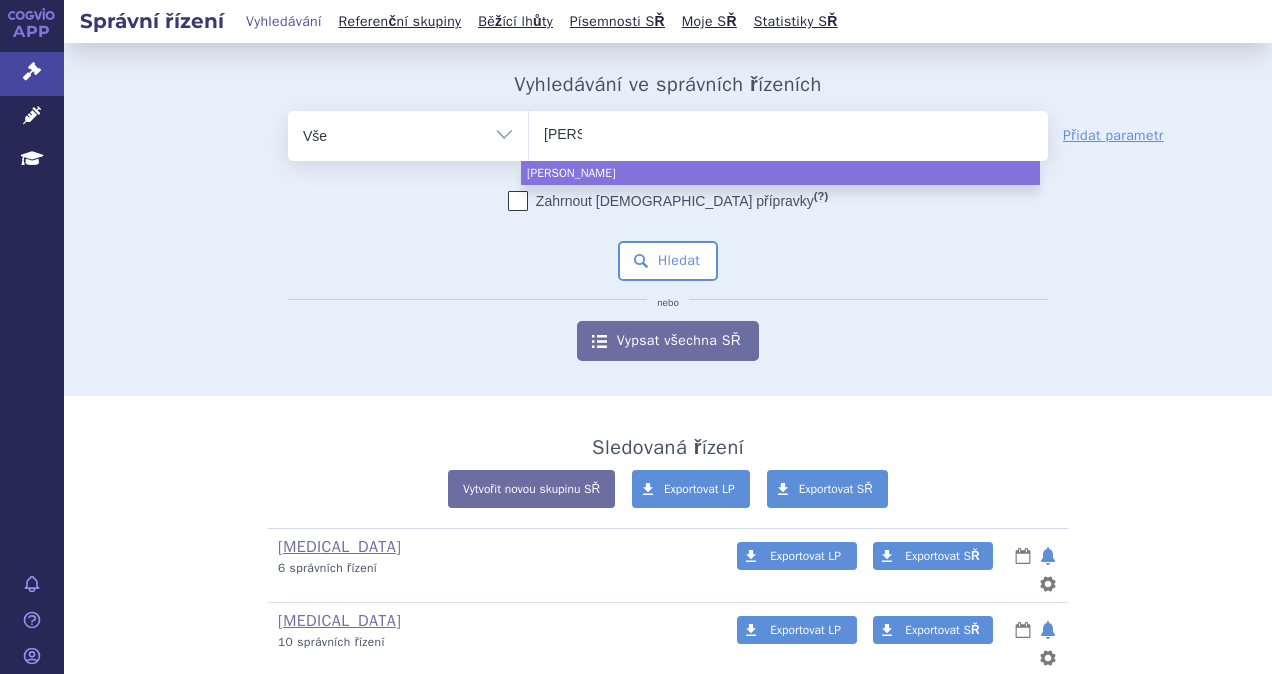 type on "cy" 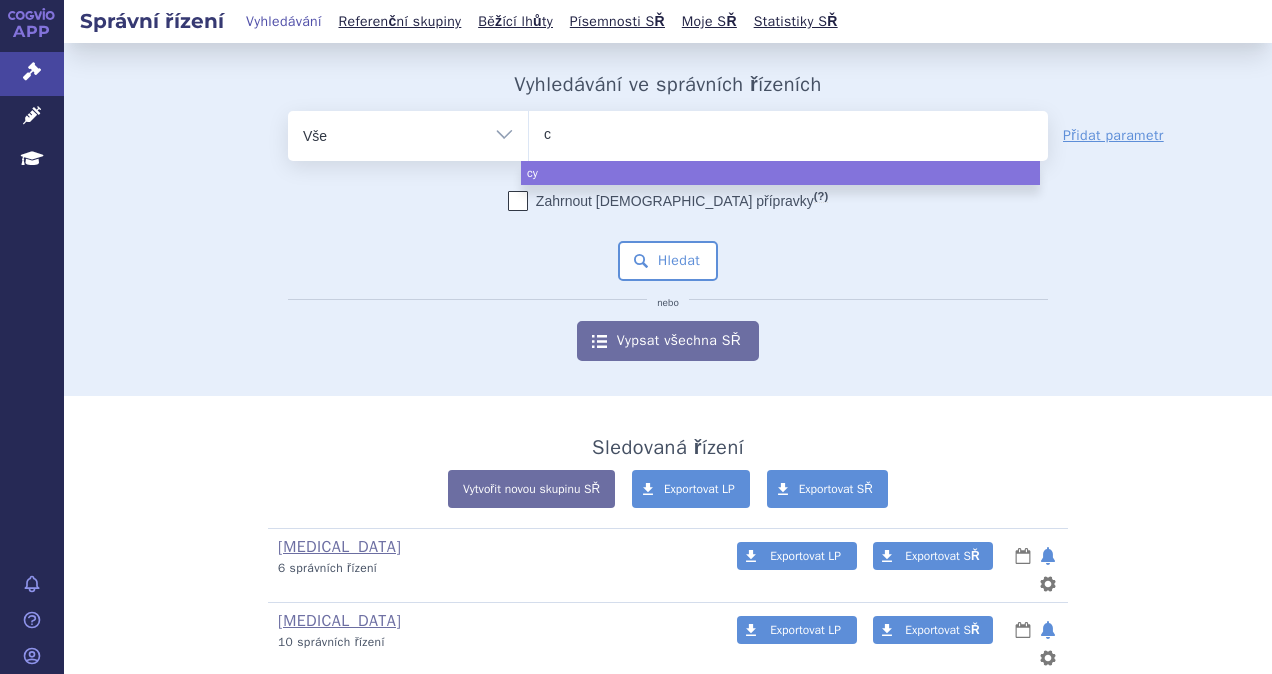 type on "ca" 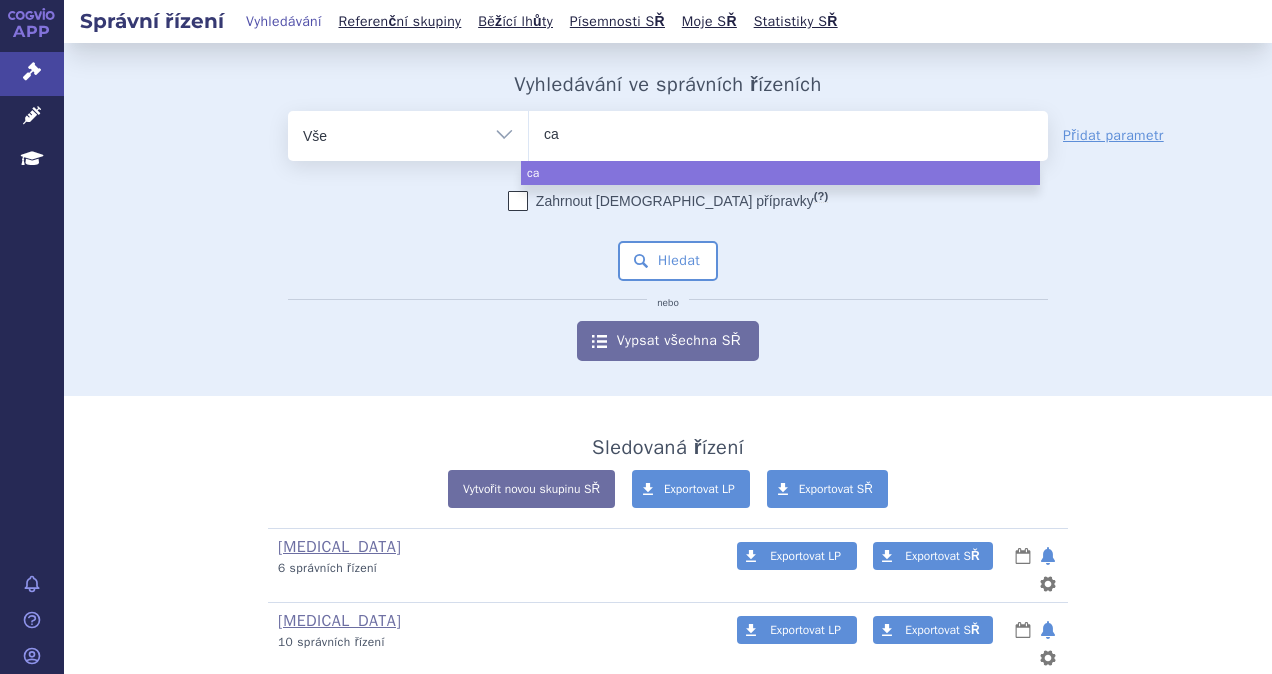 type on "car" 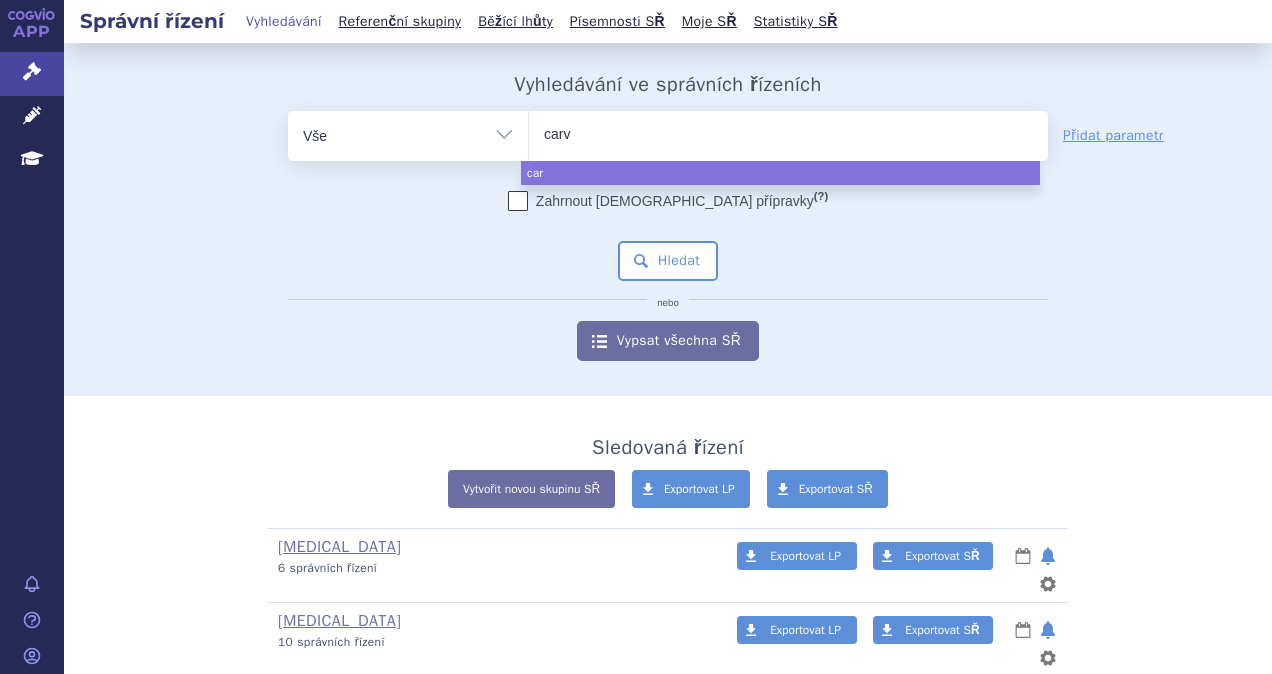 type on "carvy" 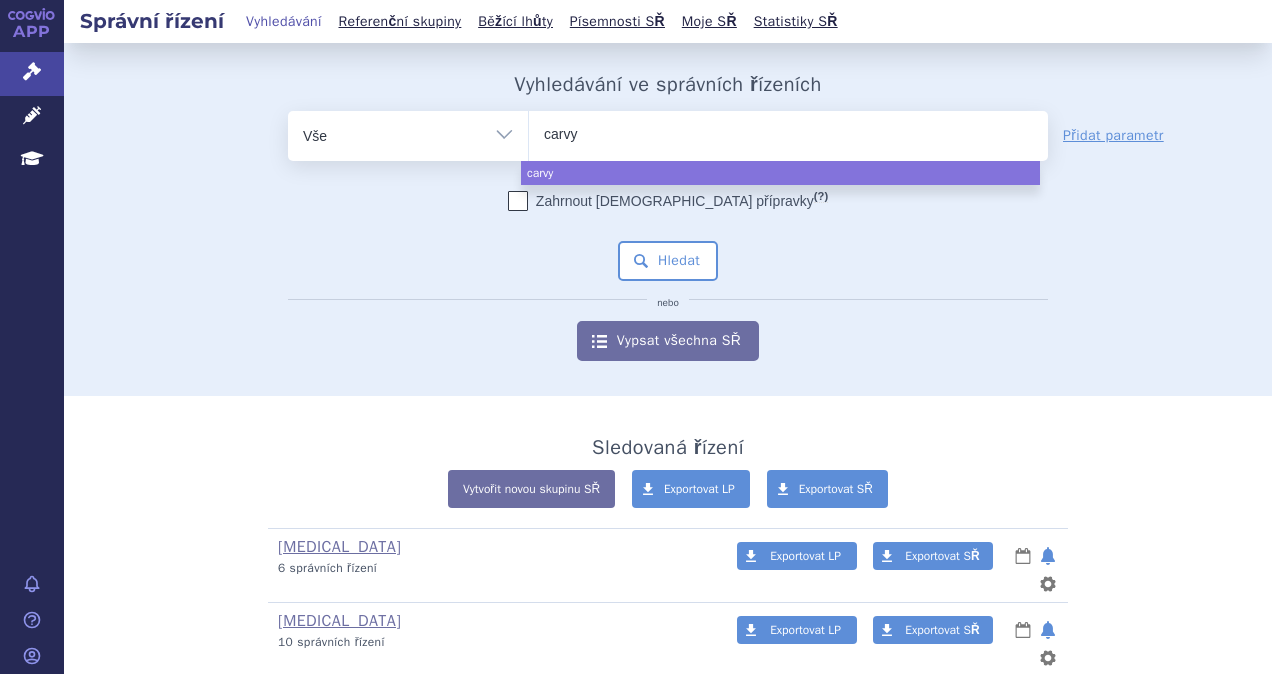 type on "carvyk" 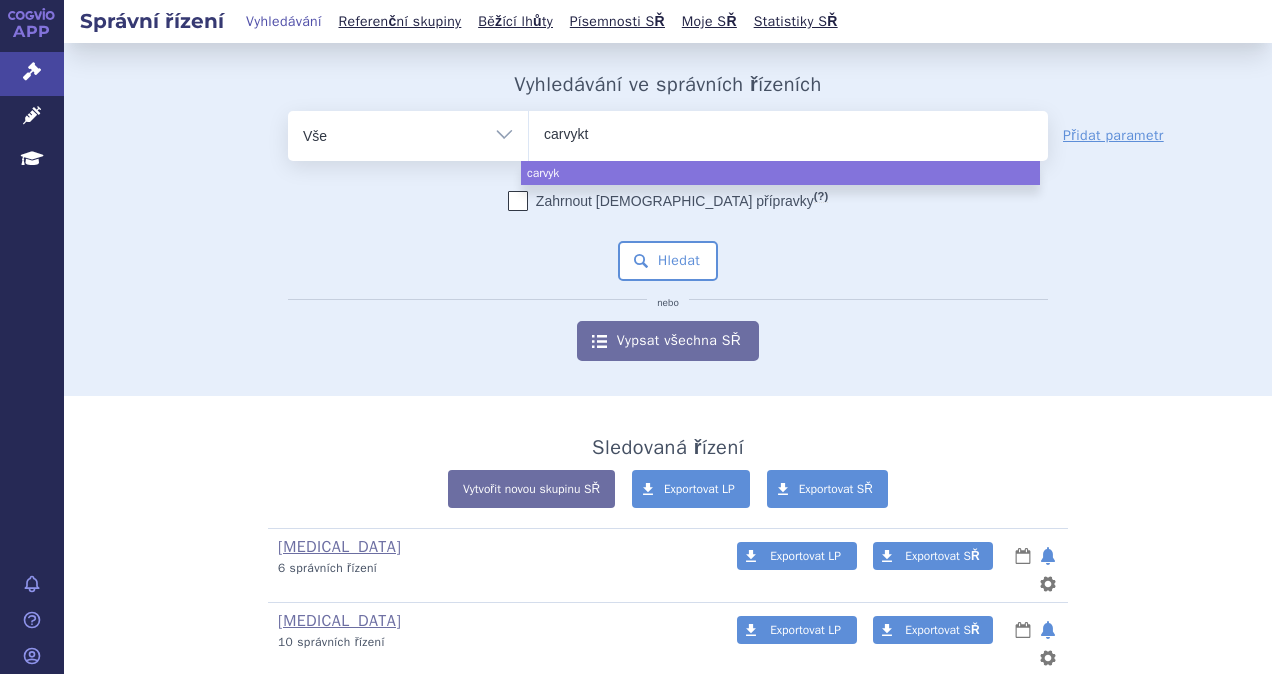 type on "carvykti" 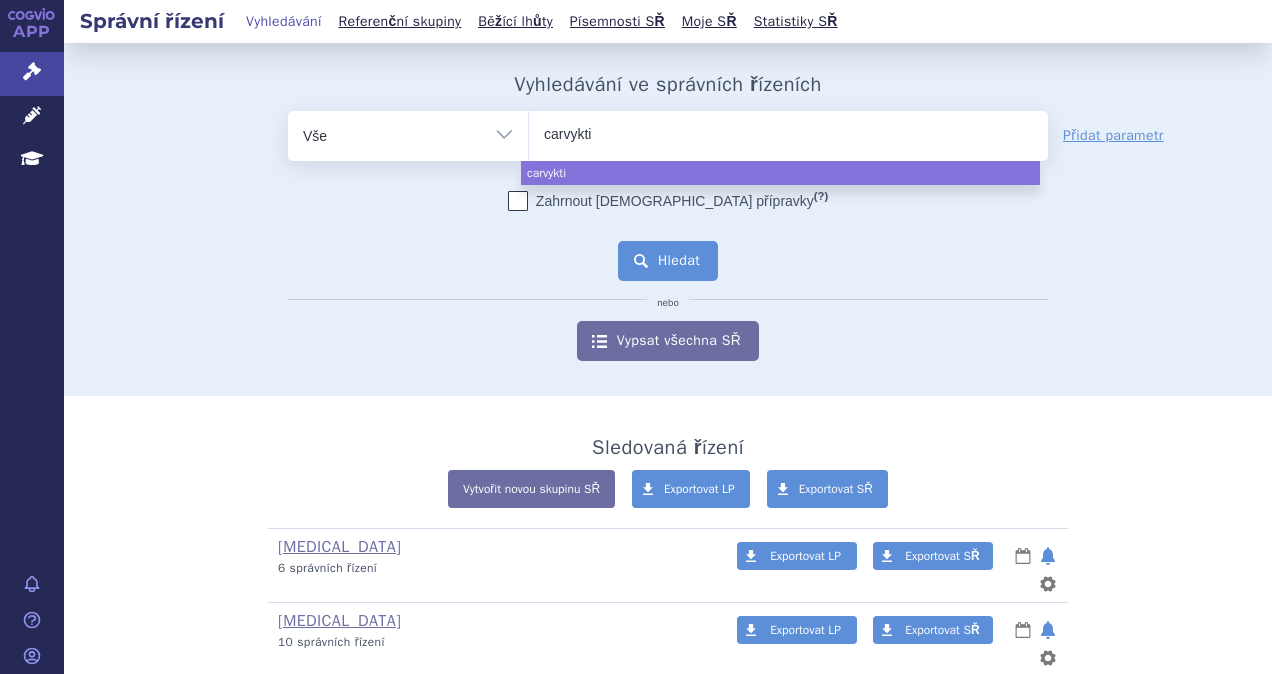 select on "carvykti" 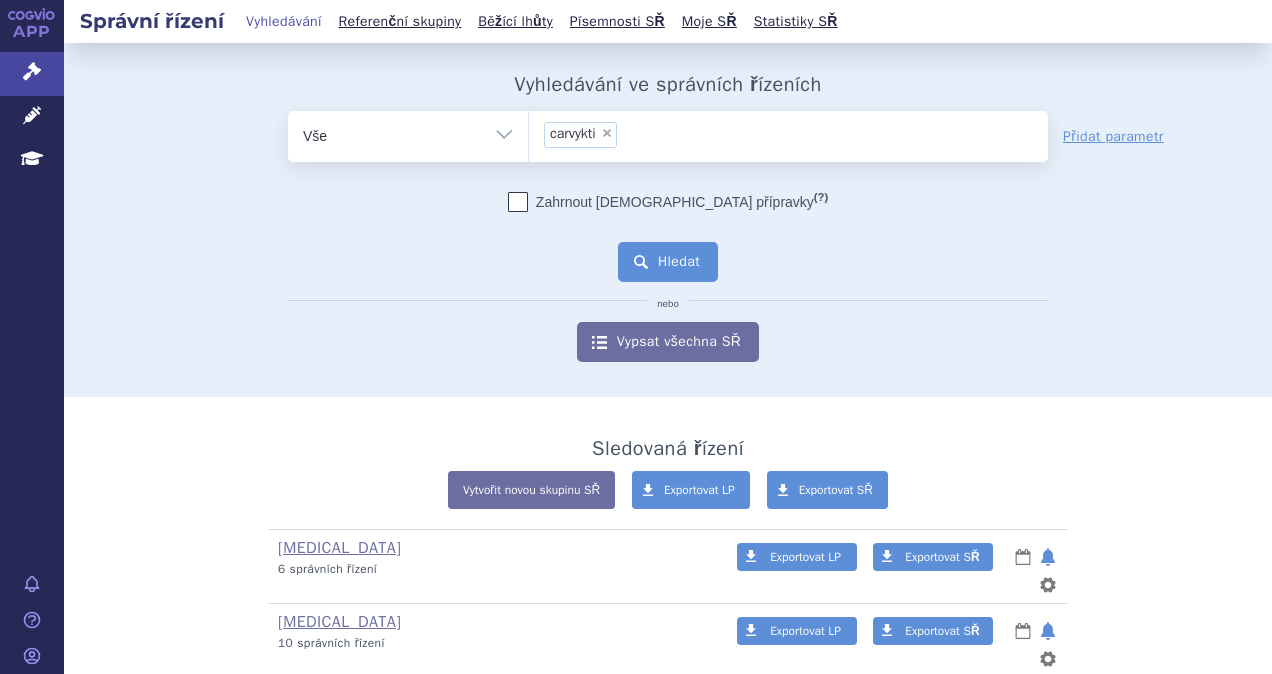 click on "Hledat" at bounding box center [668, 262] 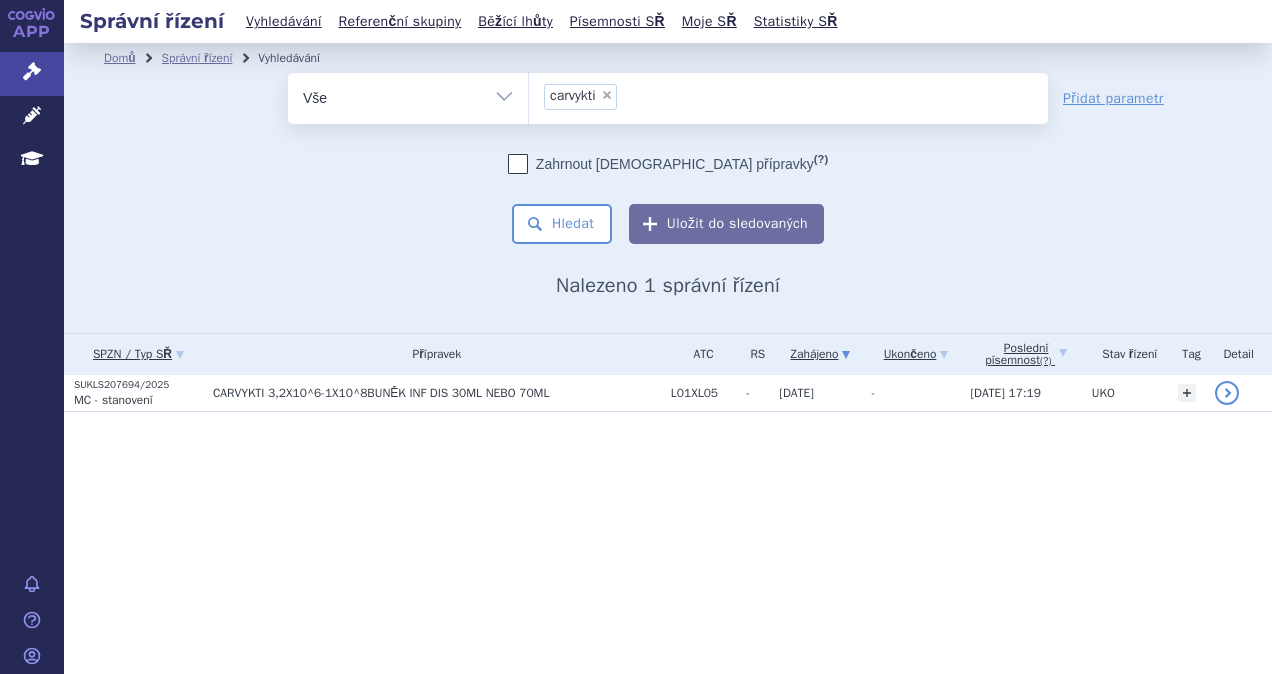 scroll, scrollTop: 0, scrollLeft: 0, axis: both 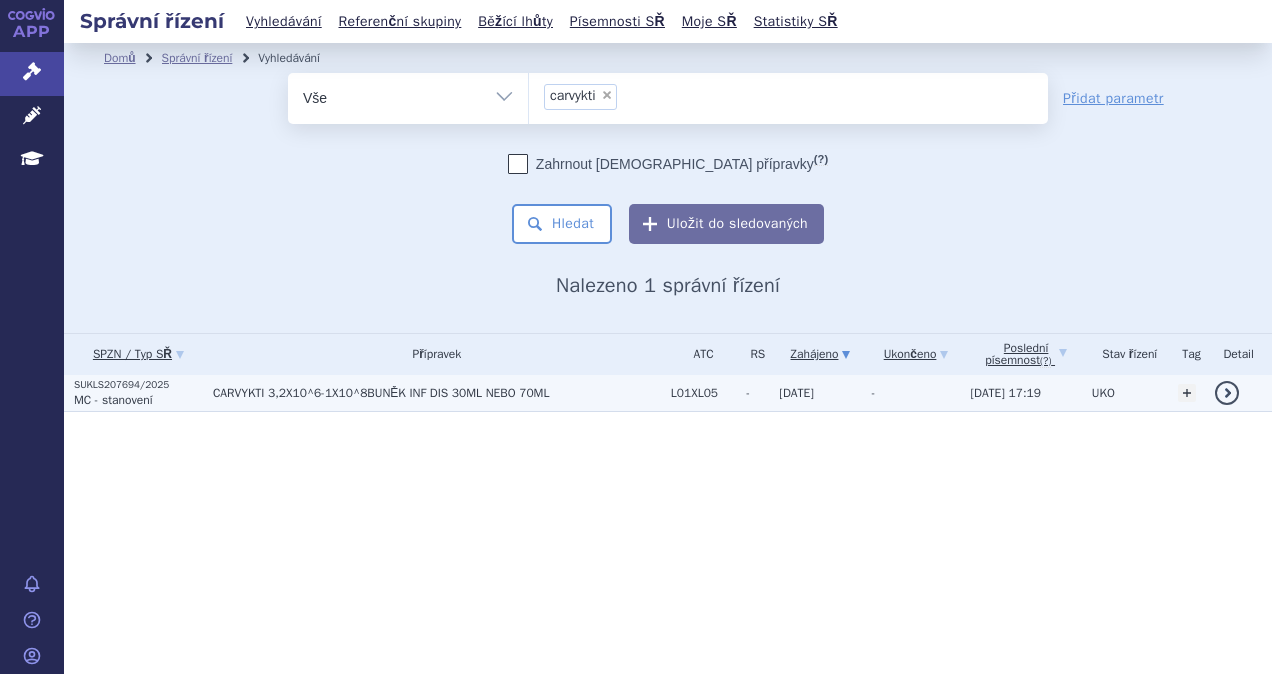 click on "CARVYKTI 3,2X10^6-1X10^8BUNĚK INF DIS 30ML NEBO 70ML" at bounding box center (437, 393) 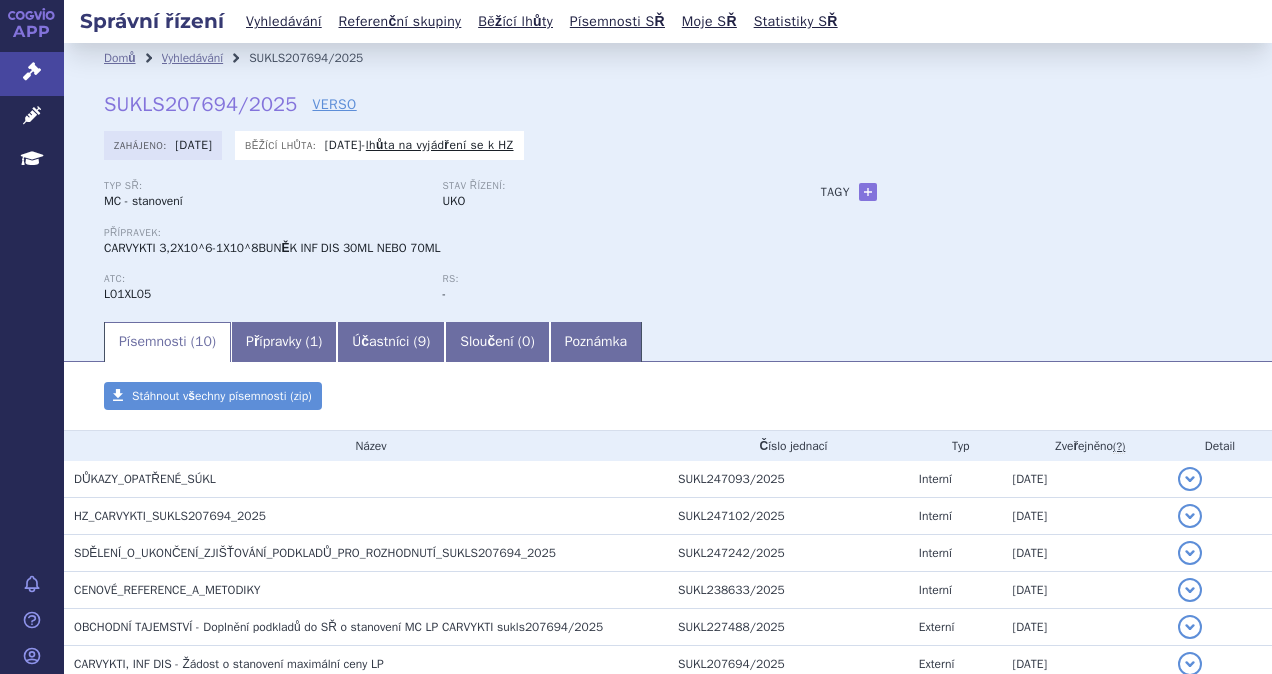 scroll, scrollTop: 0, scrollLeft: 0, axis: both 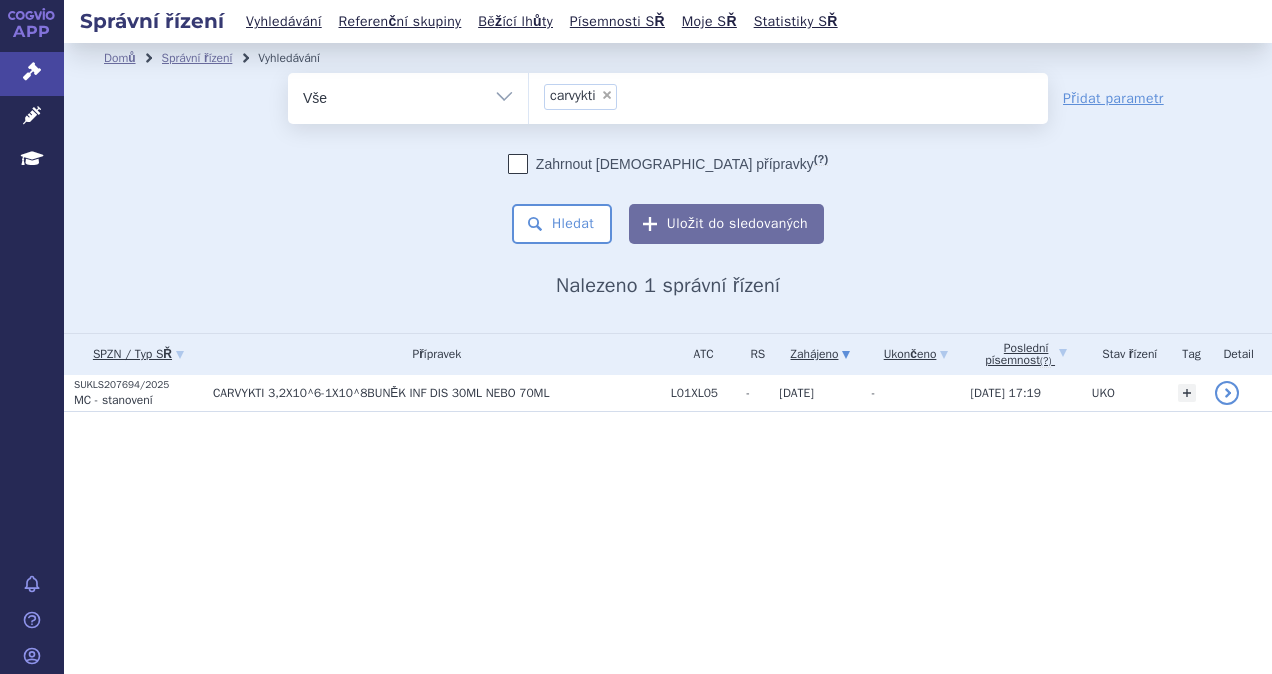 click on "×" at bounding box center (607, 95) 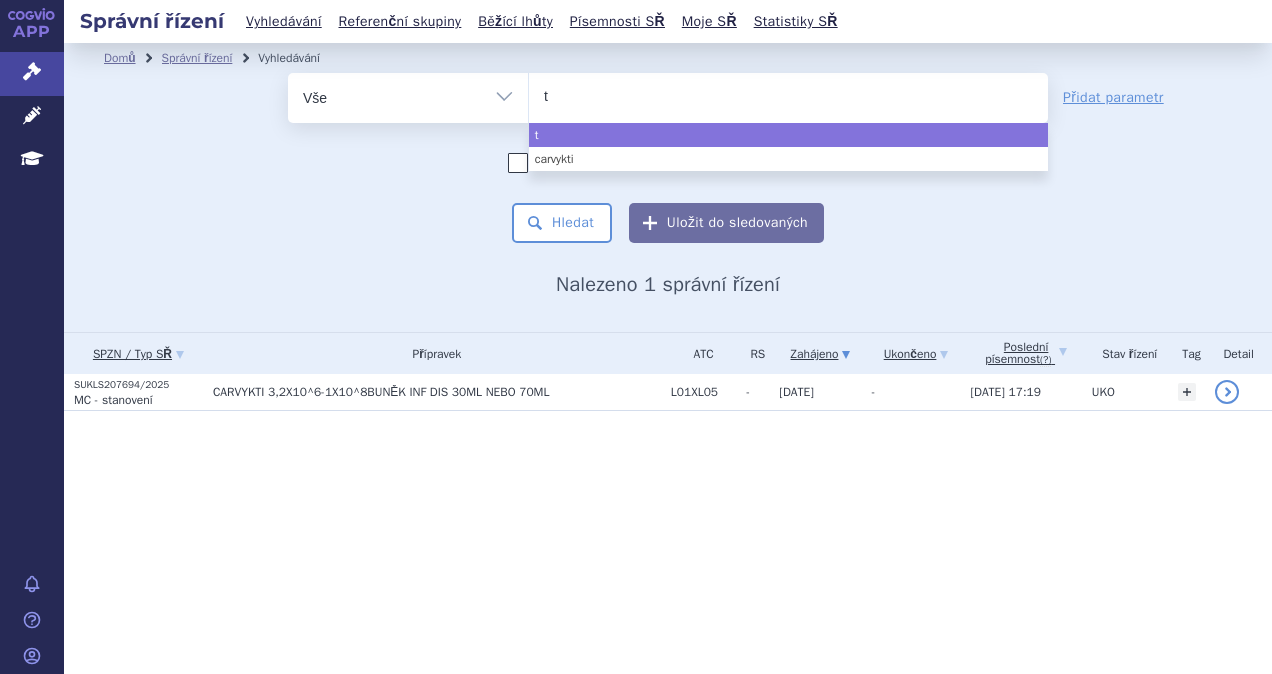 type on "ta" 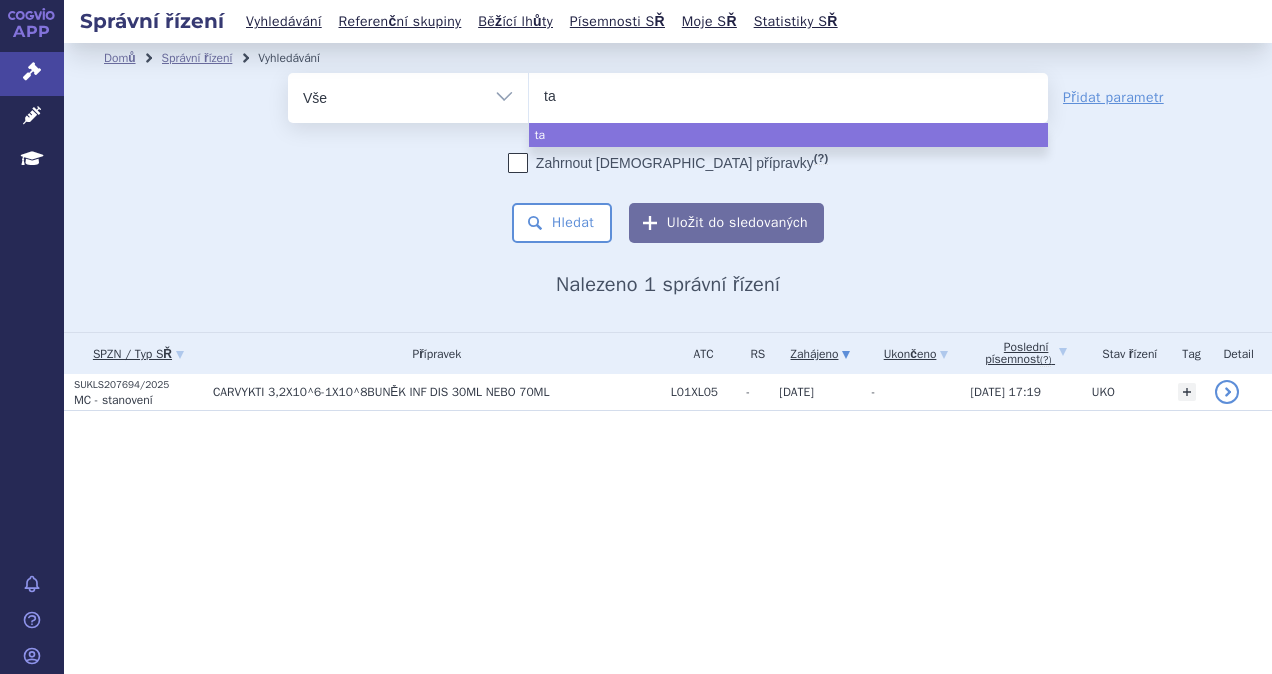 type on "tal" 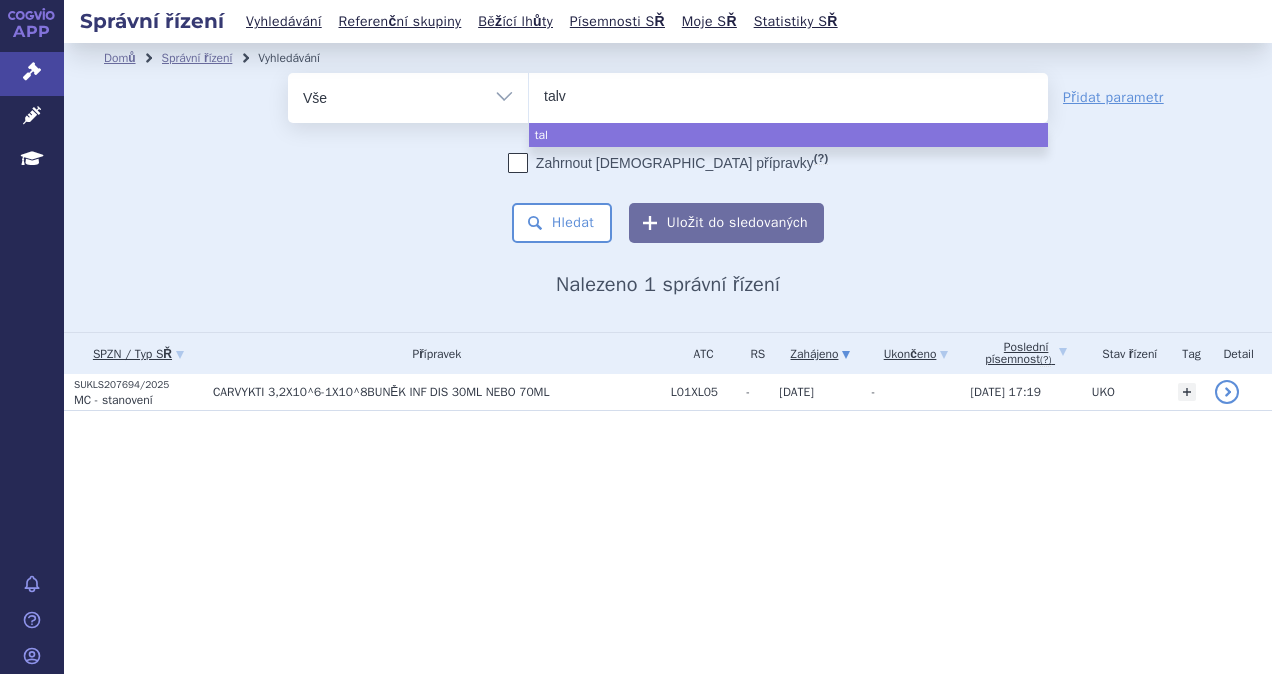 type on "talve" 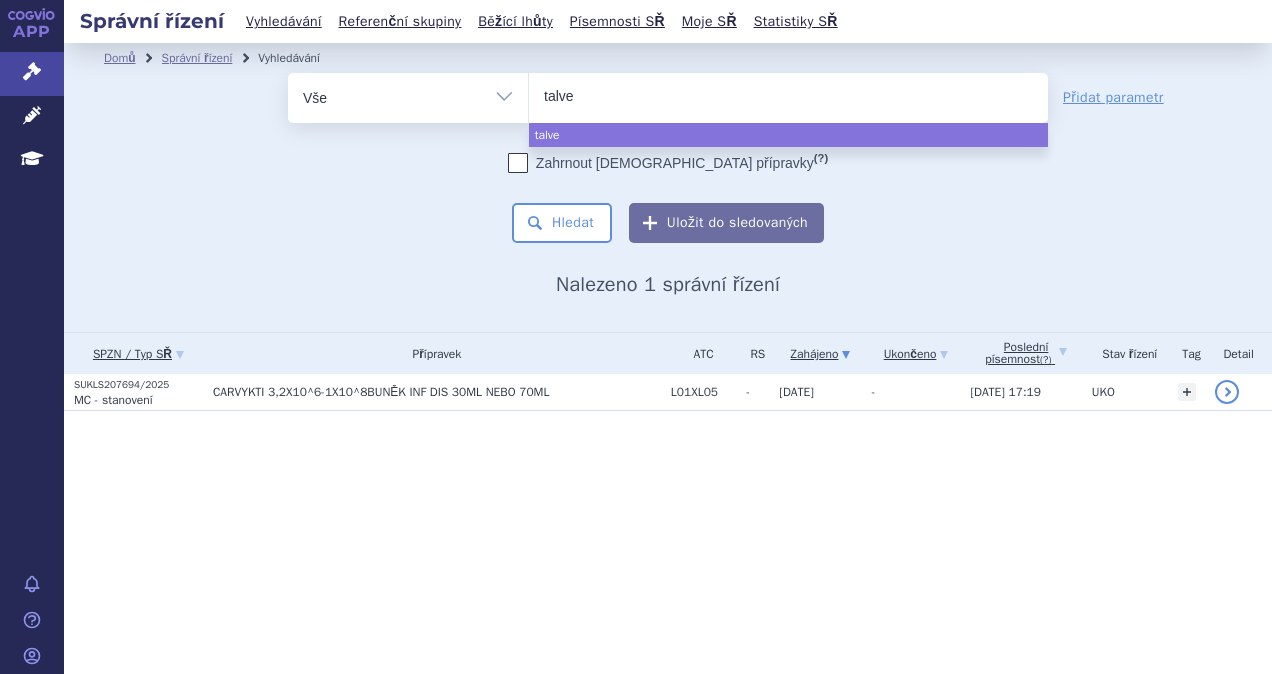 type on "talvey" 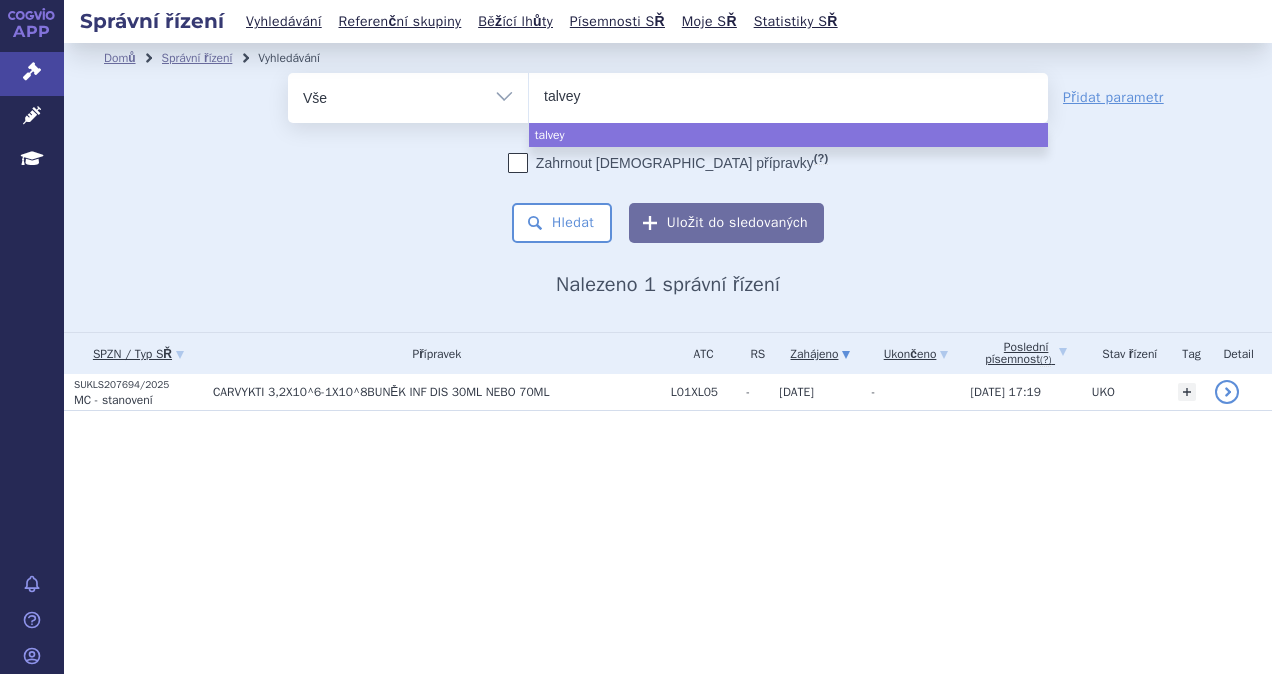 select on "talvey" 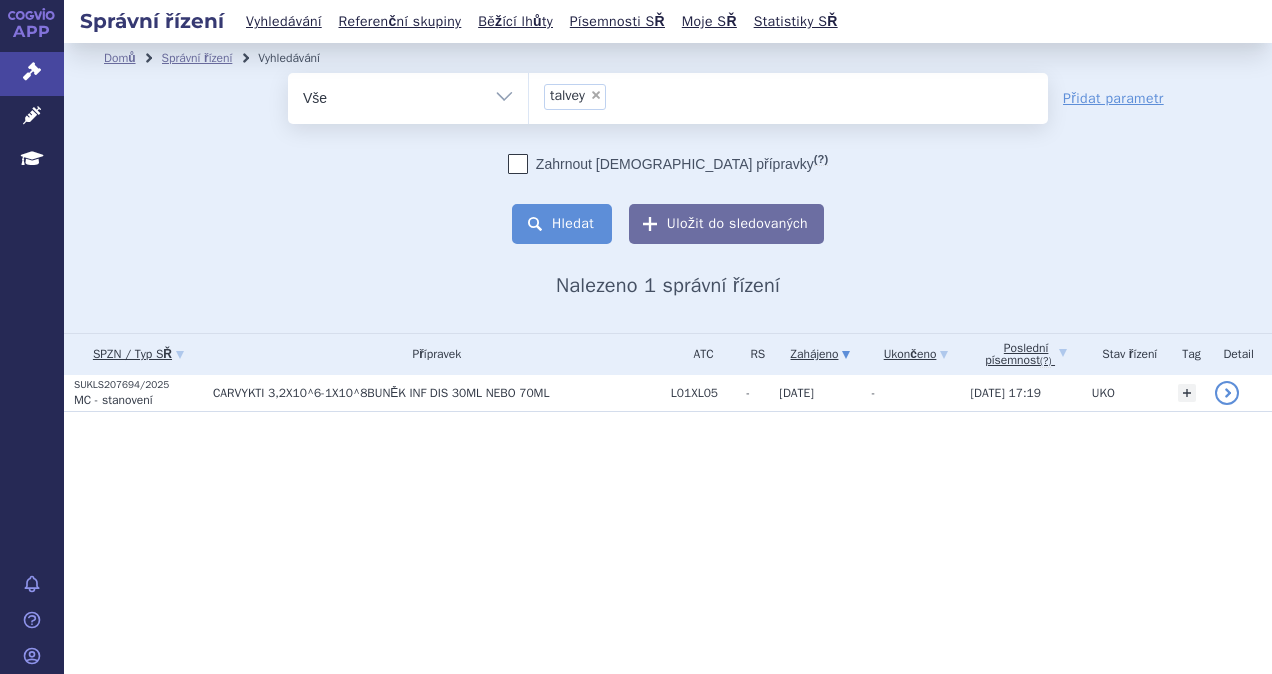 click on "Hledat" at bounding box center (562, 224) 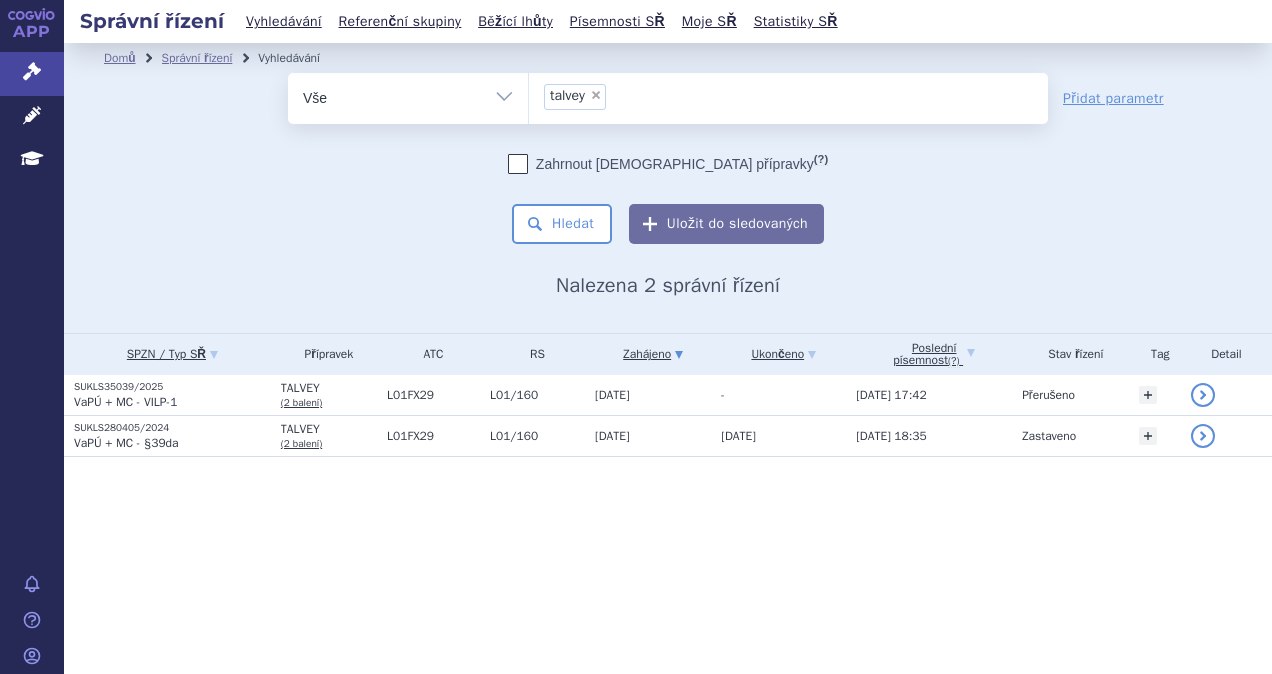 scroll, scrollTop: 0, scrollLeft: 0, axis: both 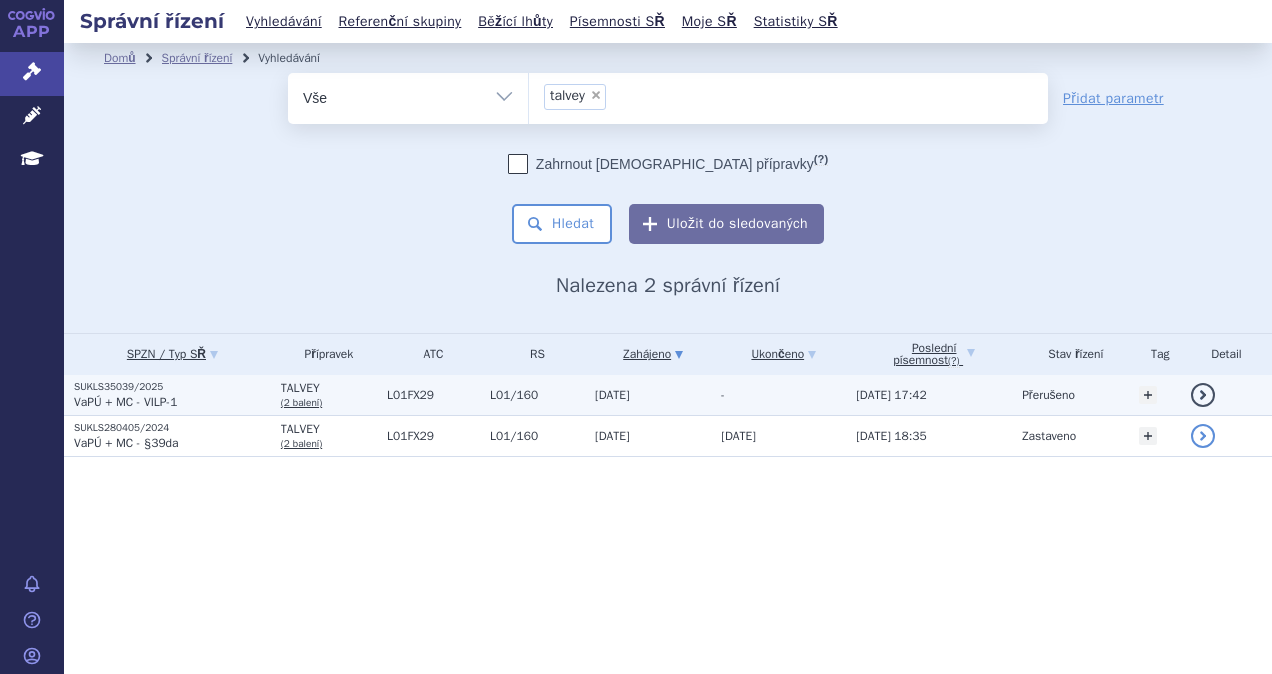 click on "VaPÚ + MC - VILP-1" at bounding box center [172, 402] 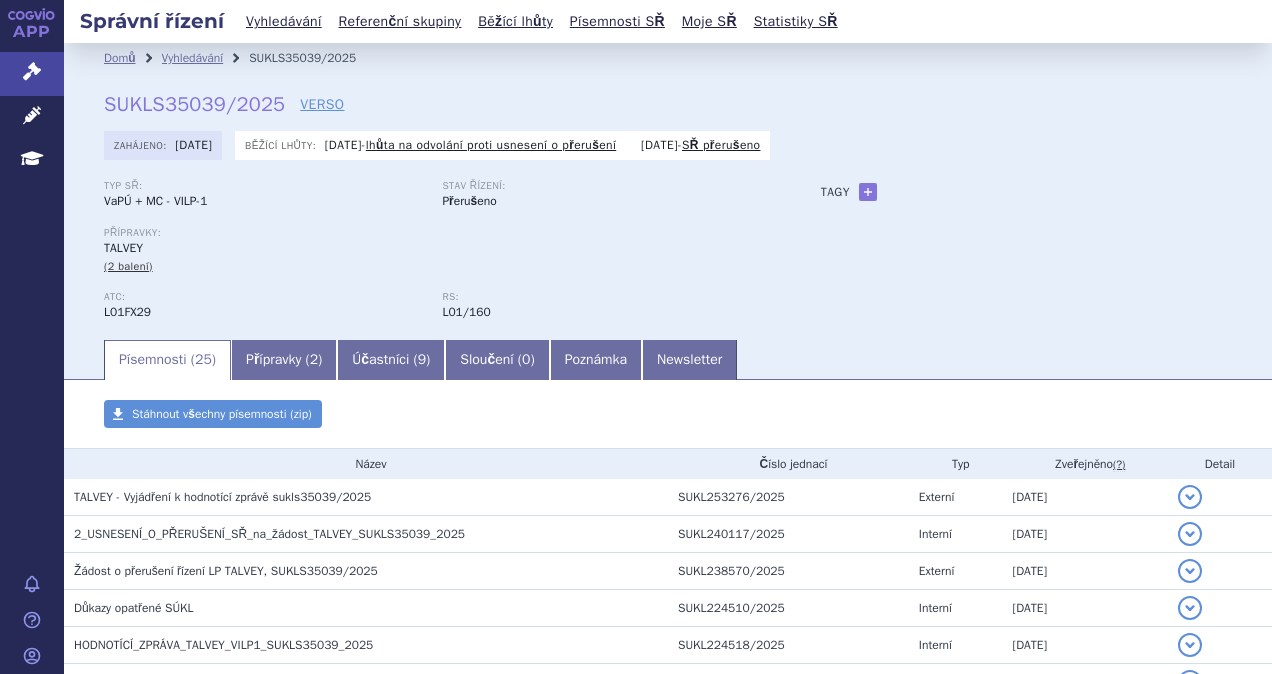 scroll, scrollTop: 0, scrollLeft: 0, axis: both 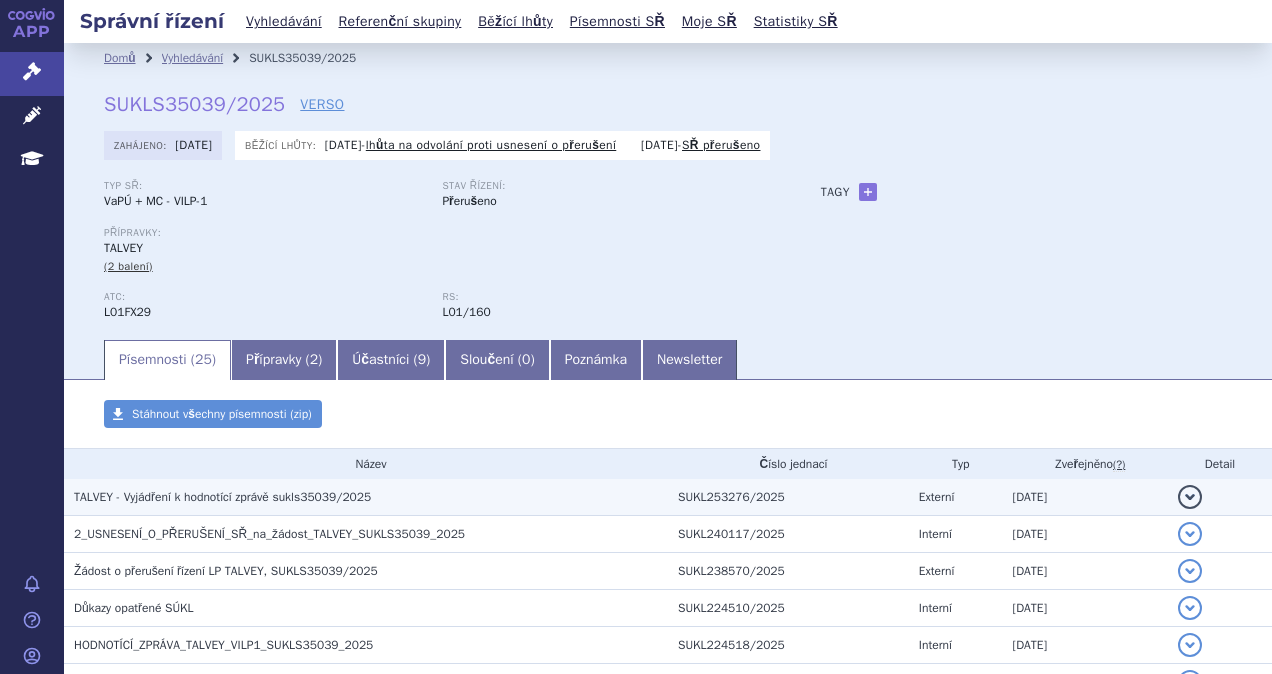 click on "TALVEY - Vyjádření k hodnotící zprávě sukls35039/2025" at bounding box center [222, 497] 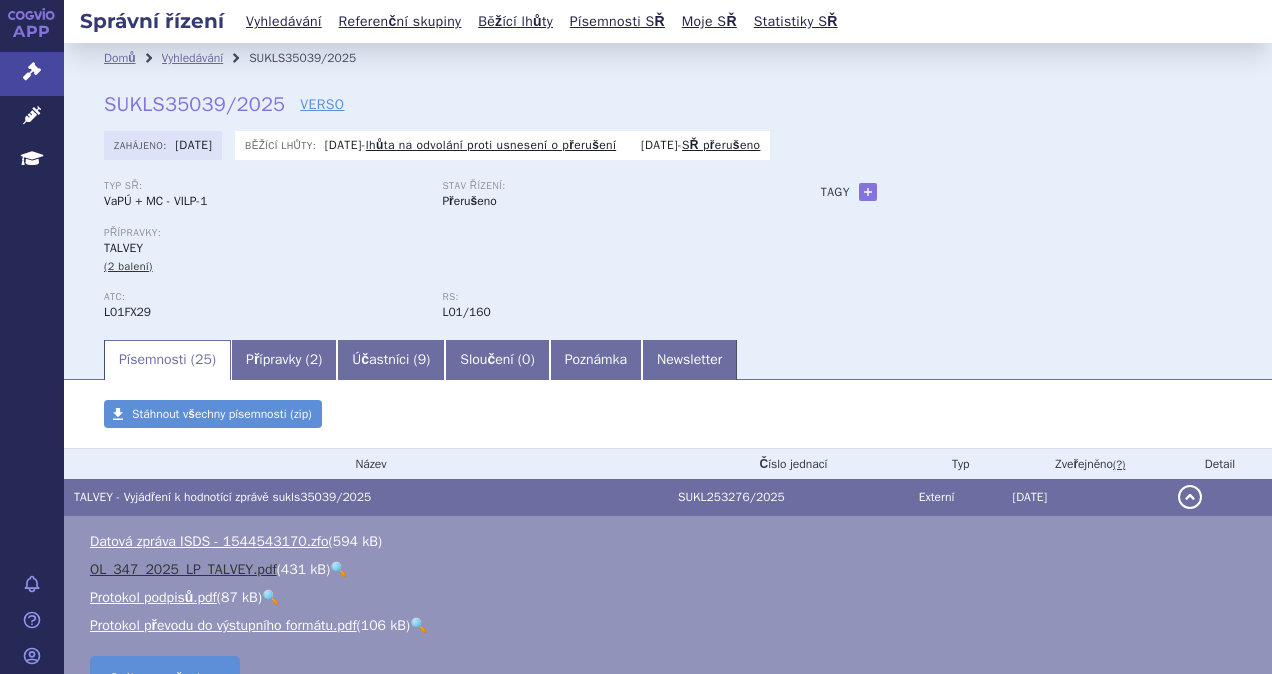 click on "OL_347_2025_LP_TALVEY.pdf" at bounding box center (183, 569) 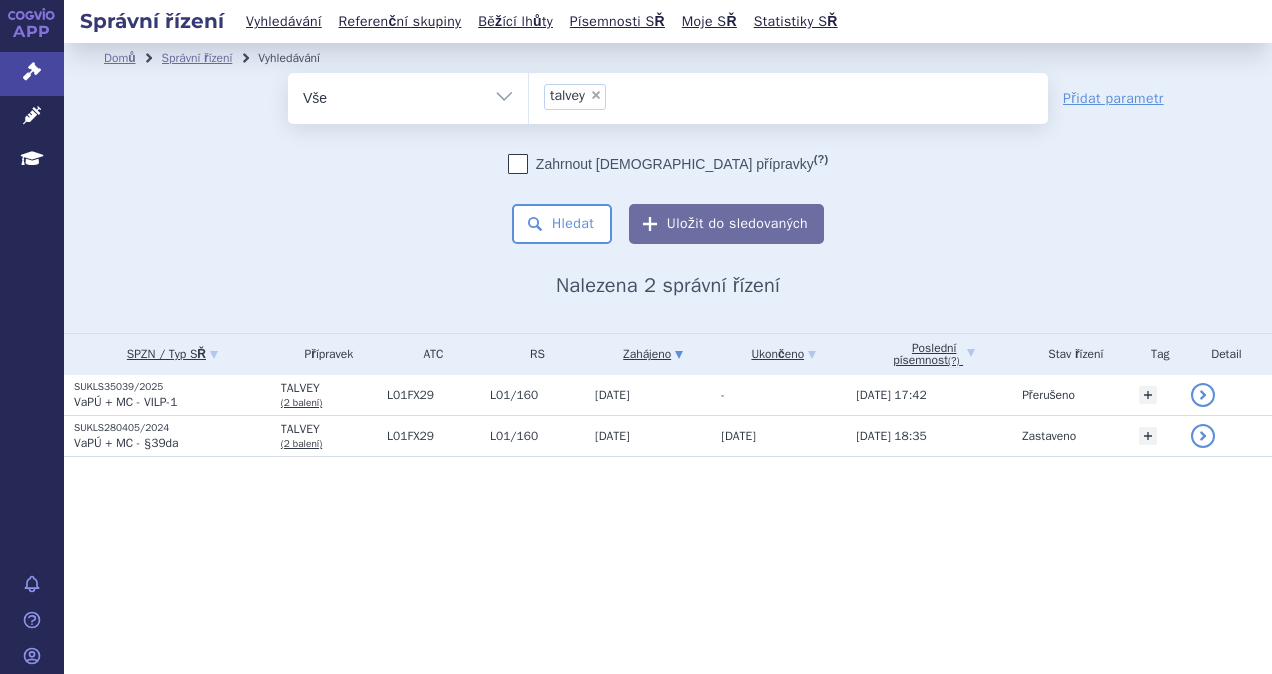 scroll, scrollTop: 0, scrollLeft: 0, axis: both 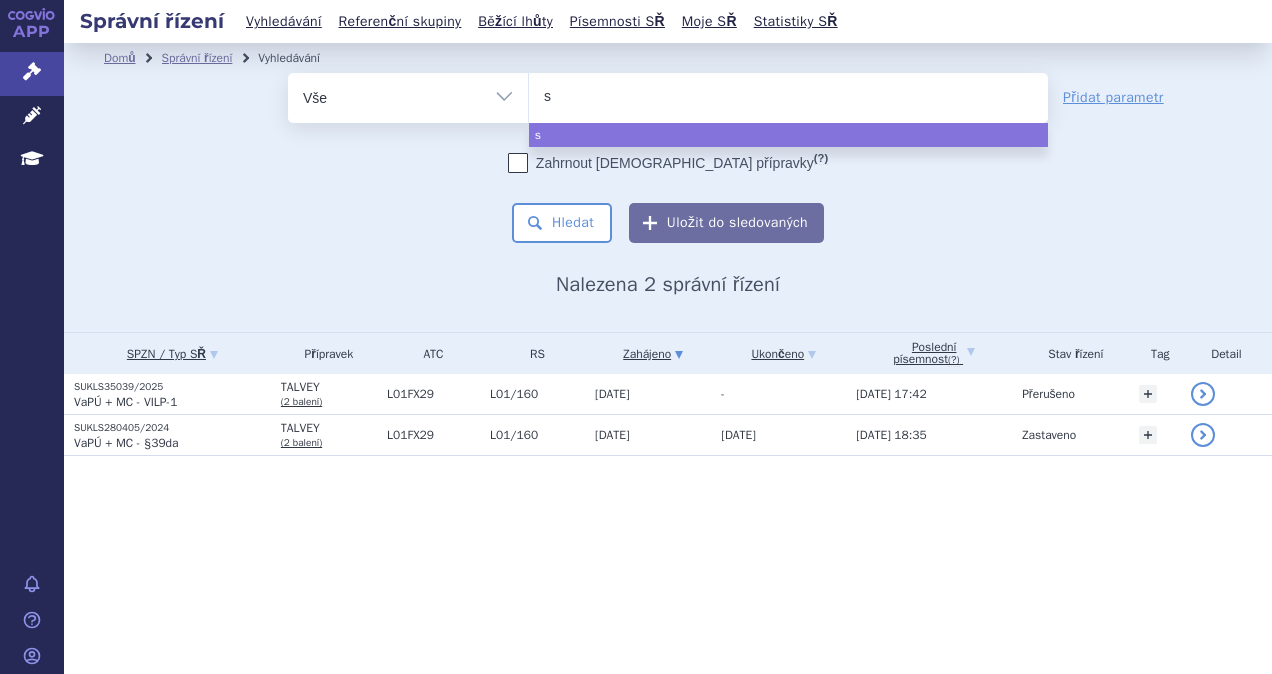 type on "sa" 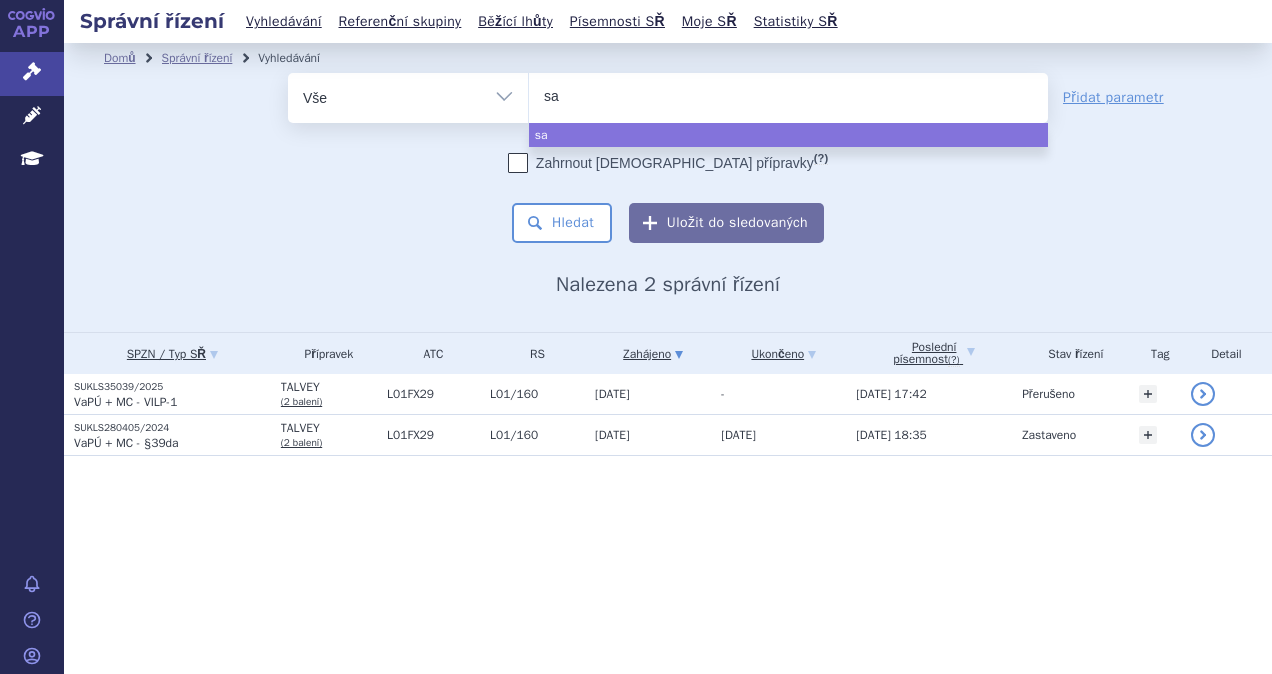 type on "sar" 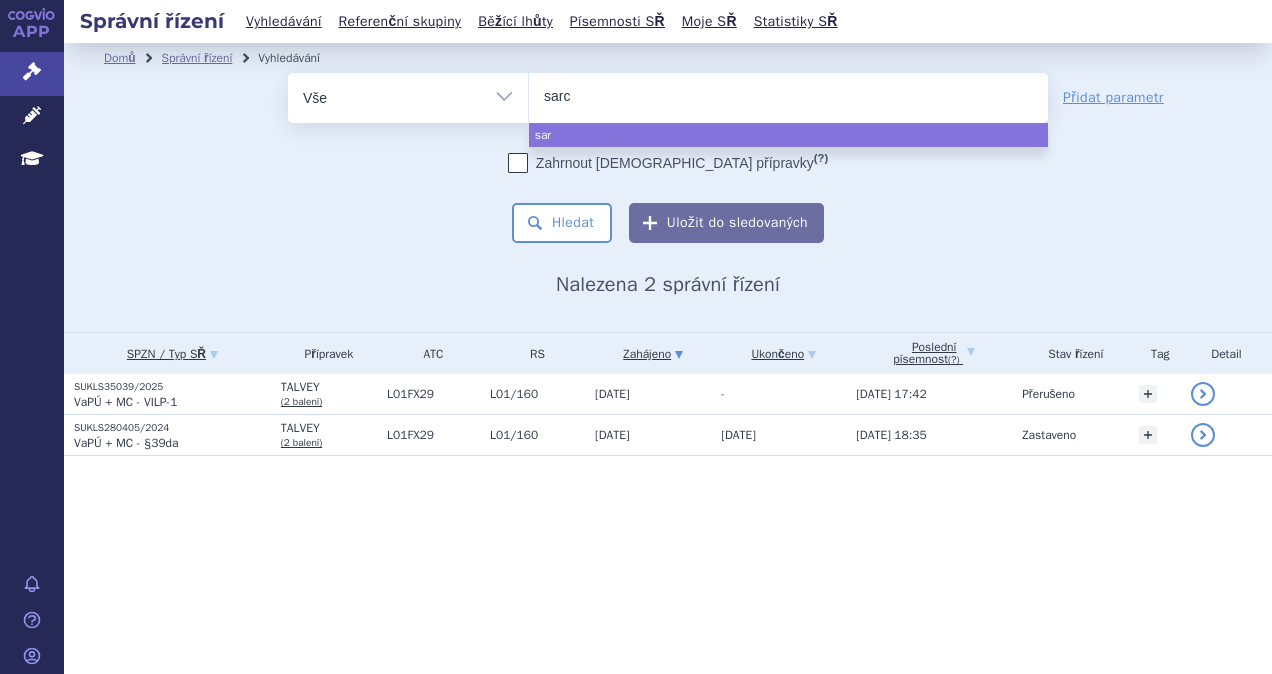 type on "sarcl" 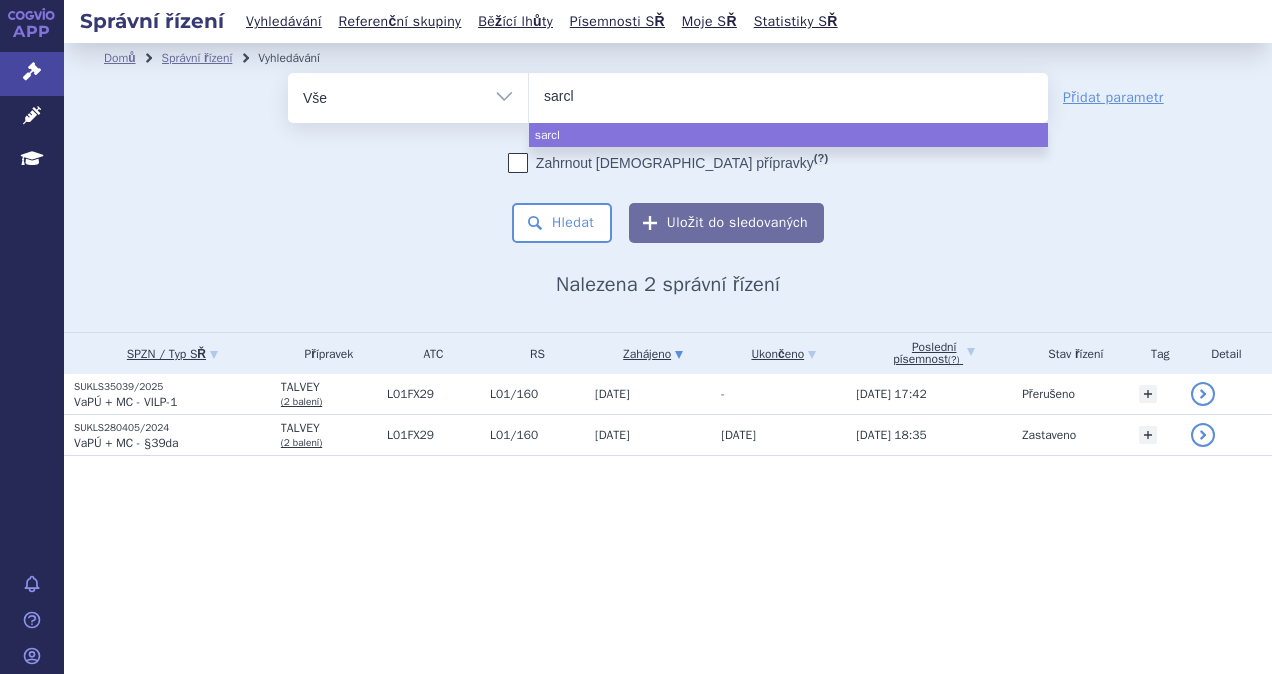 type on "sarcli" 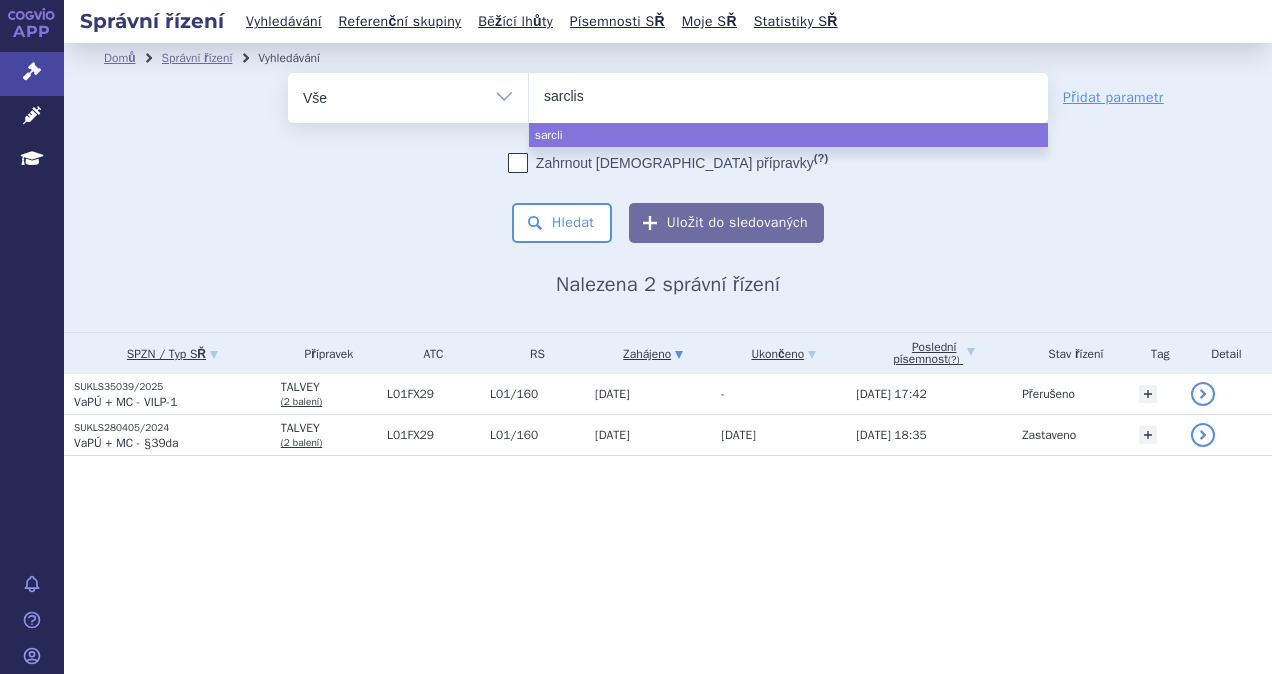 type on "sarclisa" 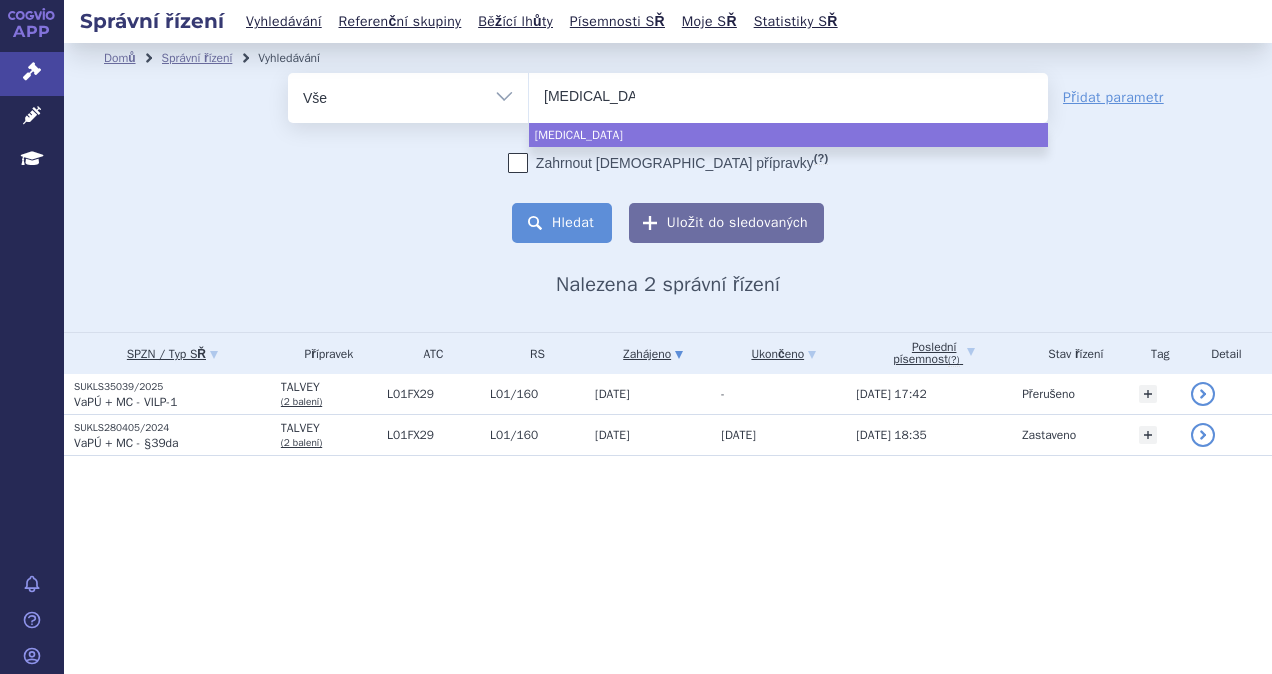 select on "sarclisa" 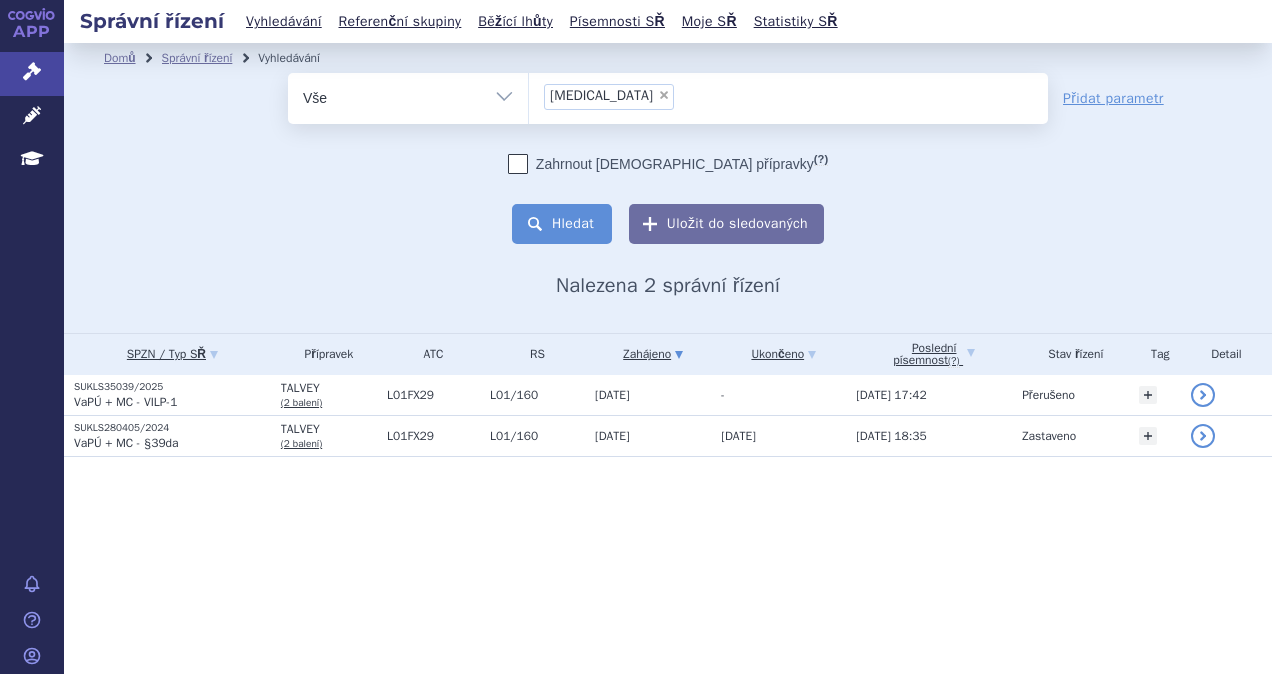 click on "Hledat" at bounding box center (562, 224) 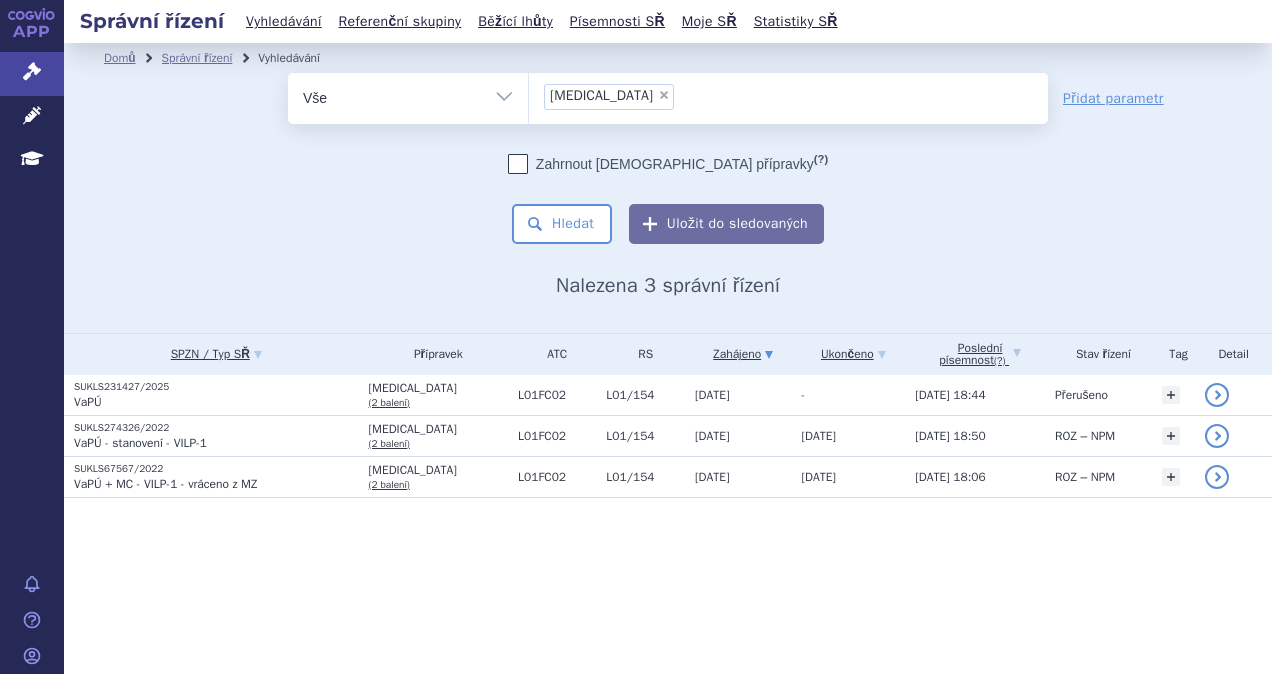 scroll, scrollTop: 0, scrollLeft: 0, axis: both 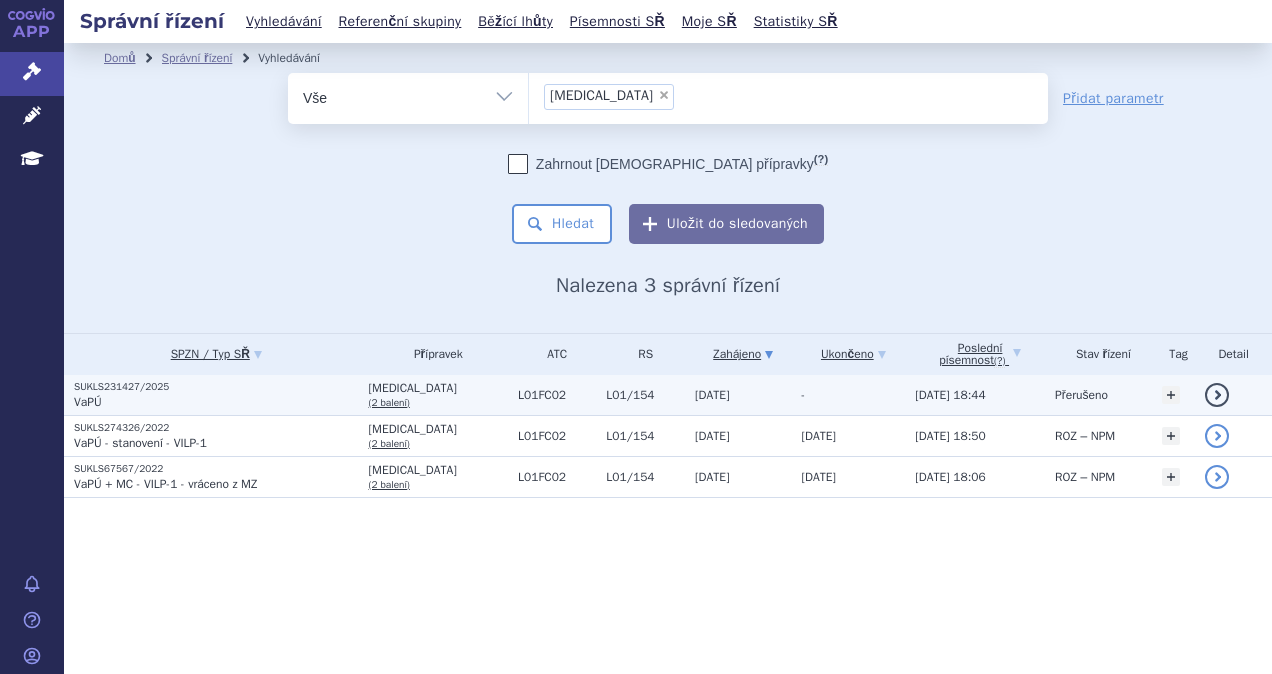 click on "VaPÚ" at bounding box center (216, 402) 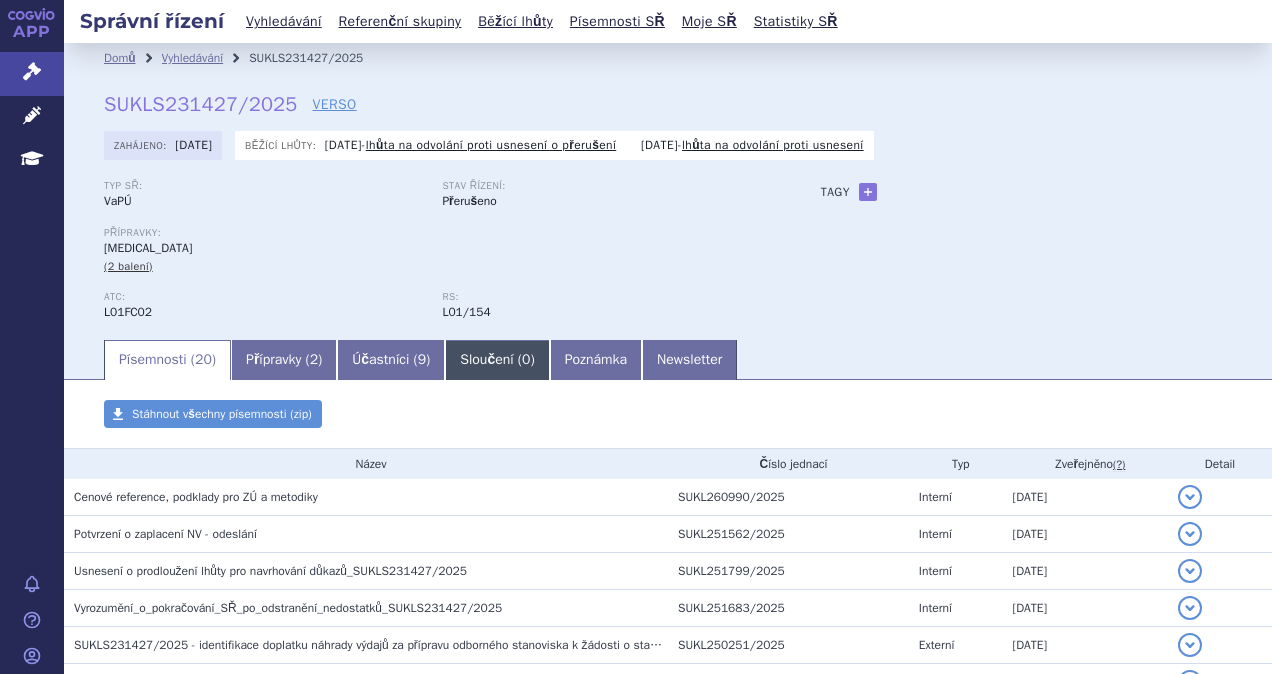 scroll, scrollTop: 0, scrollLeft: 0, axis: both 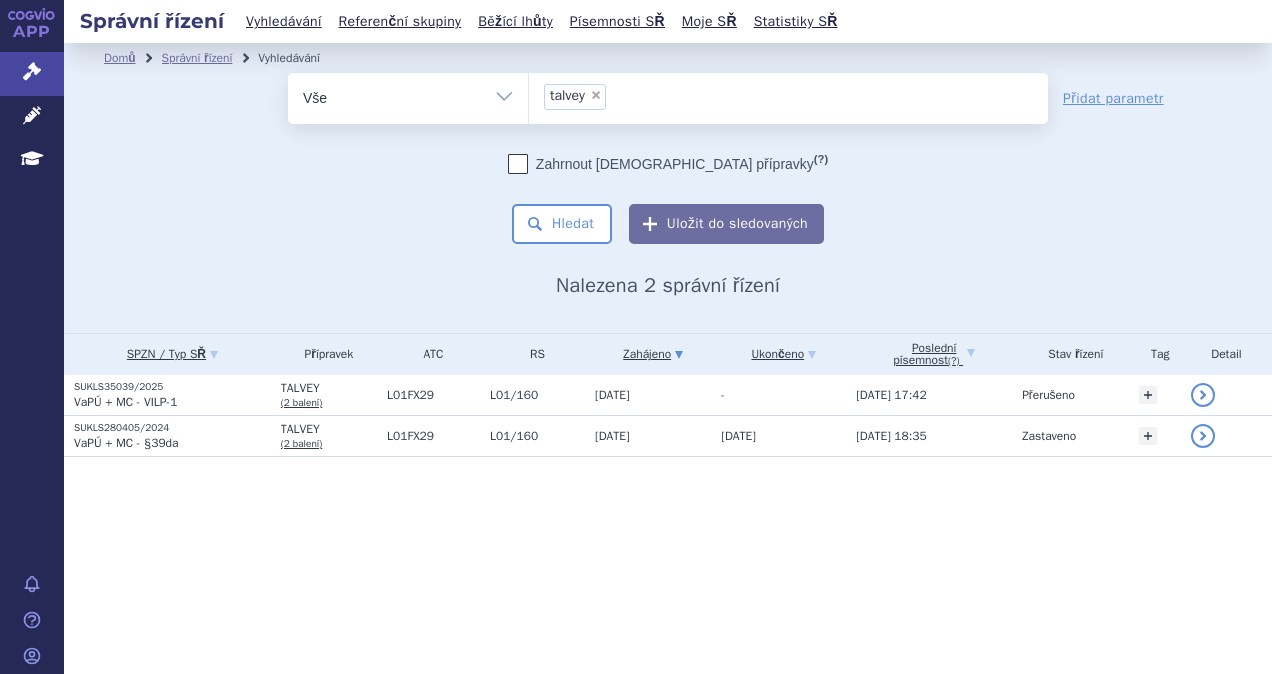 select 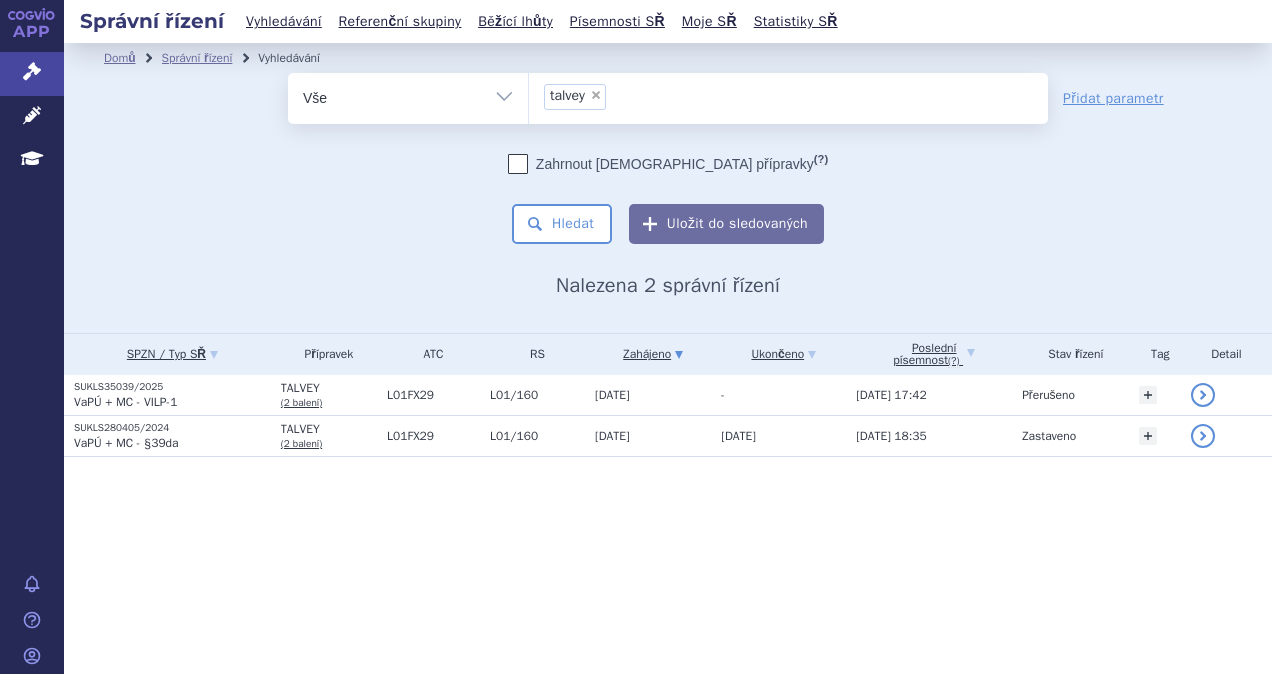 click on "×" at bounding box center (596, 95) 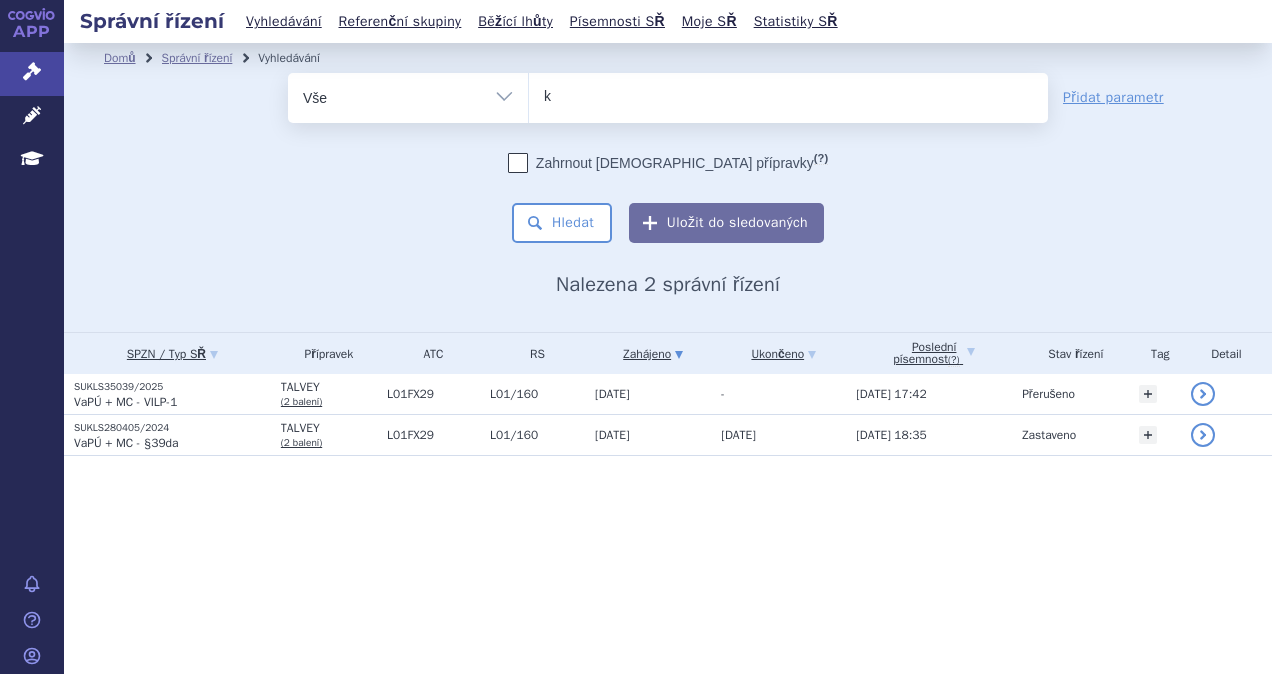 type on "ke" 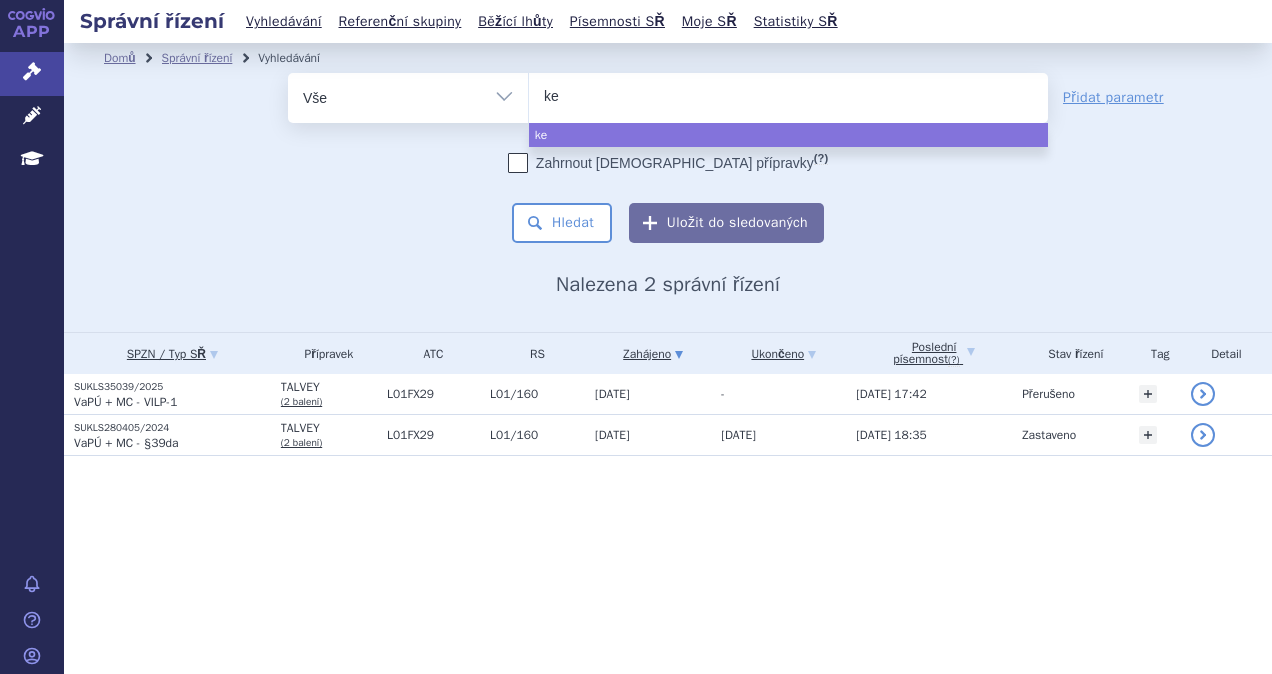 type on "key" 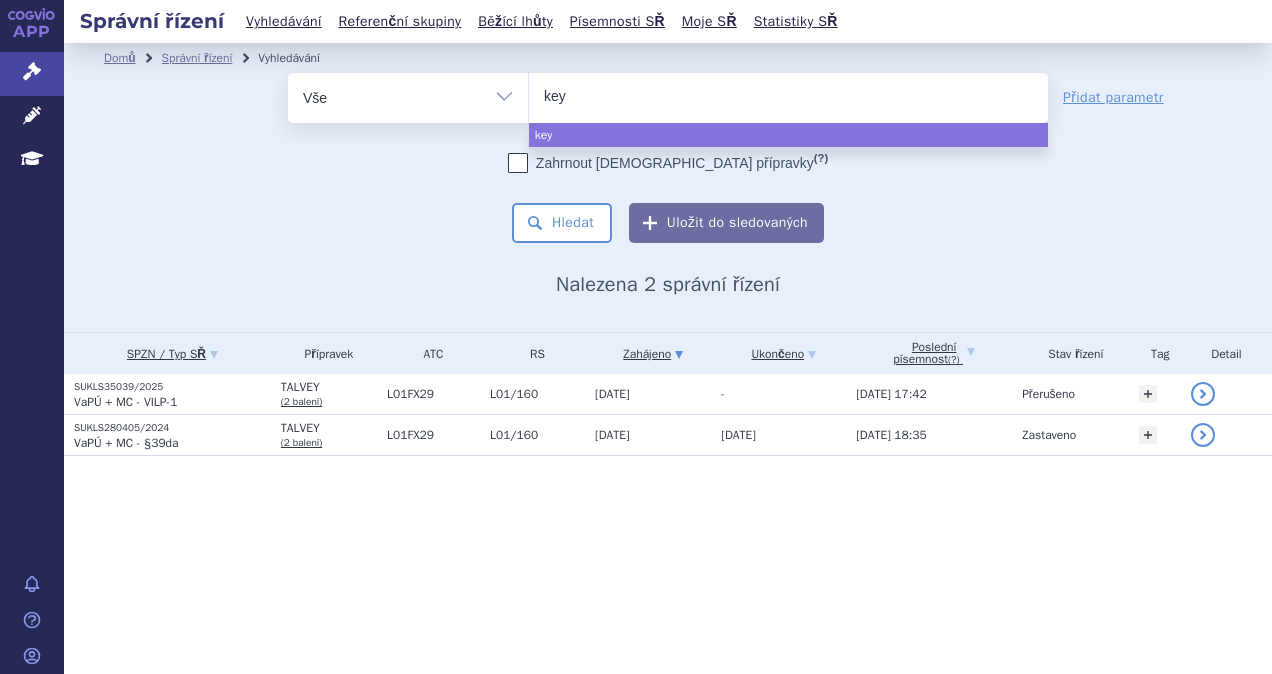 type on "keyt" 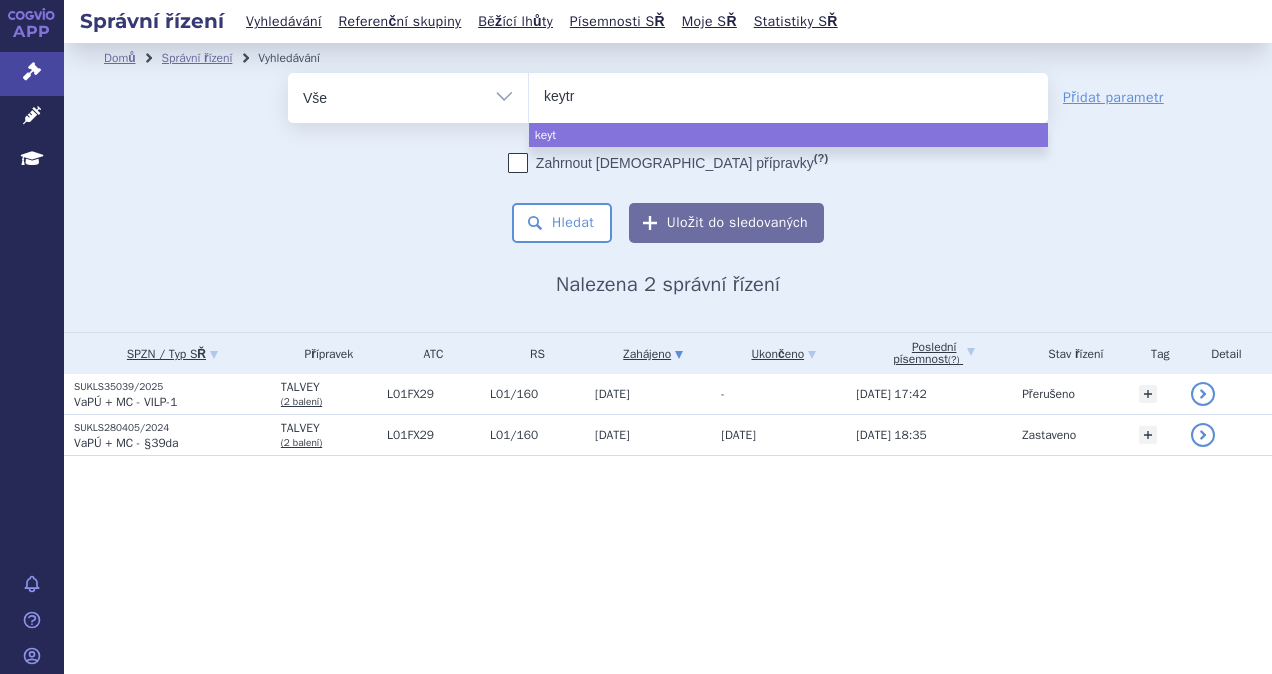 type on "keytru" 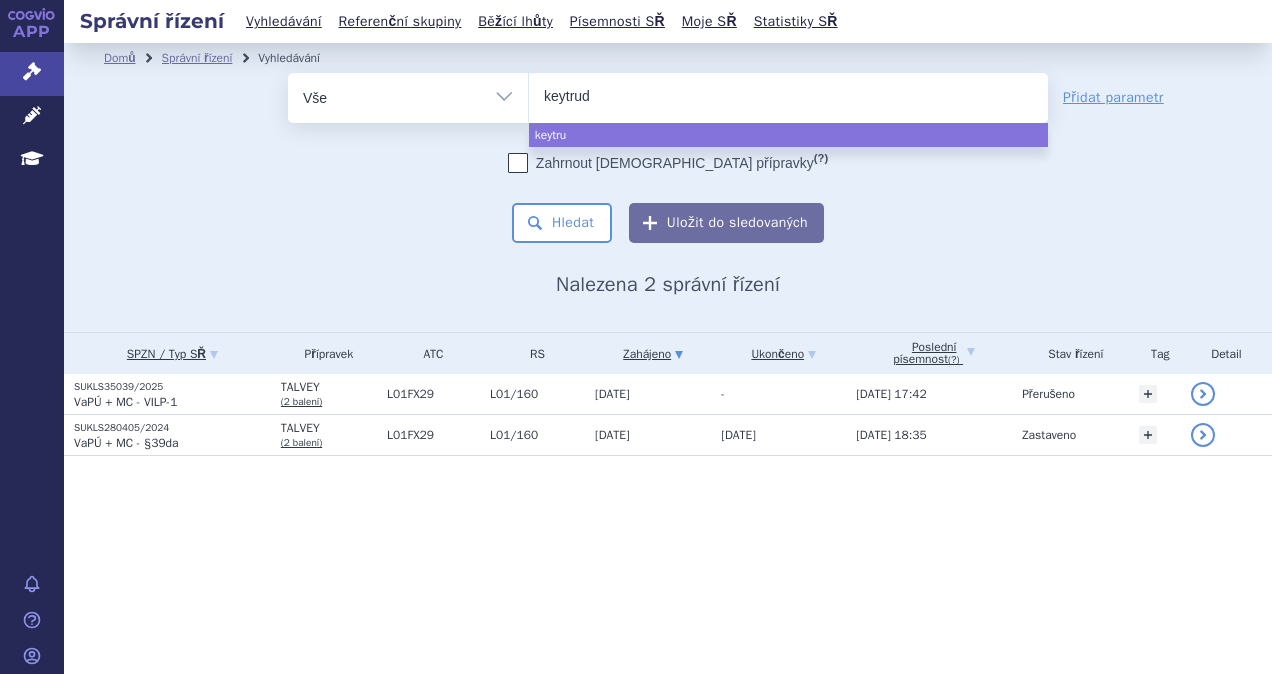 type on "keytruda" 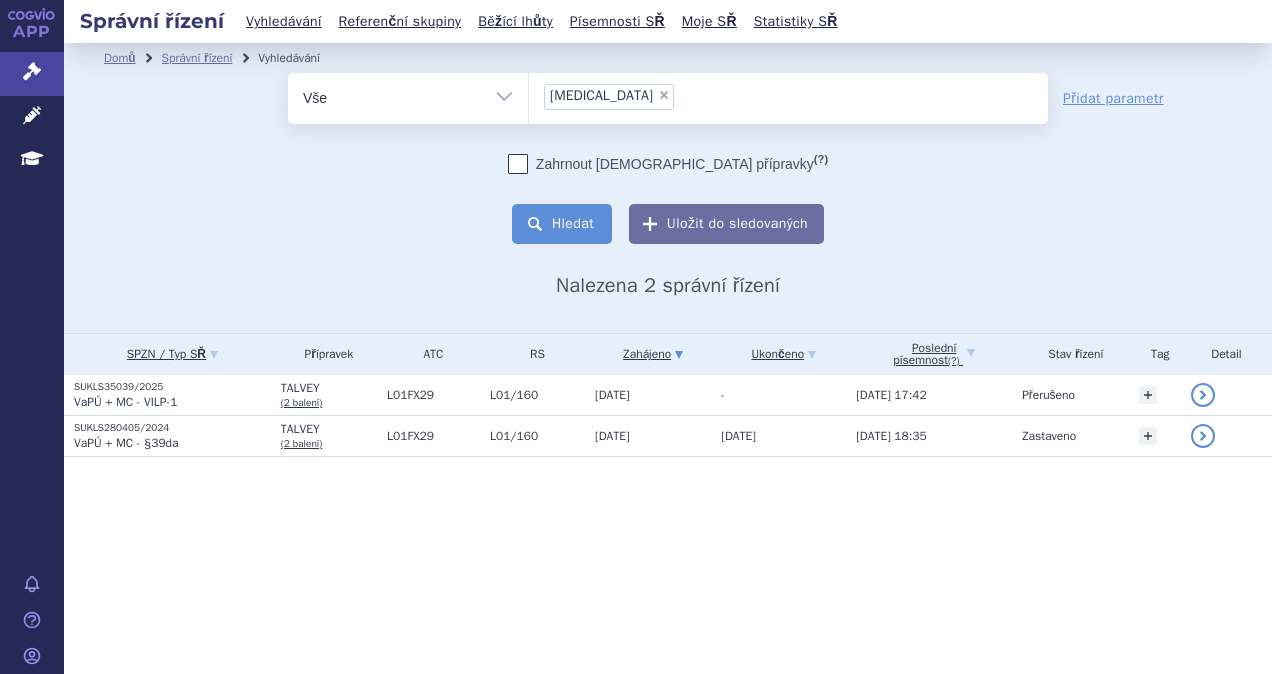select on "[MEDICAL_DATA]" 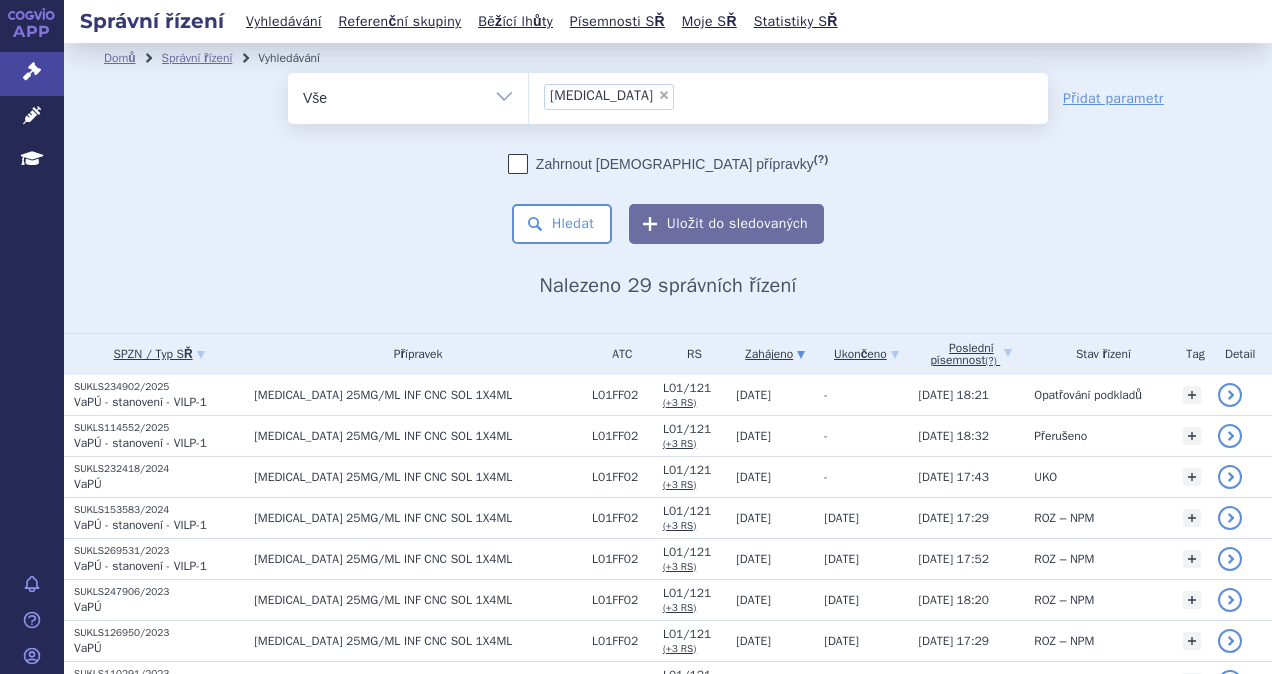 scroll, scrollTop: 0, scrollLeft: 0, axis: both 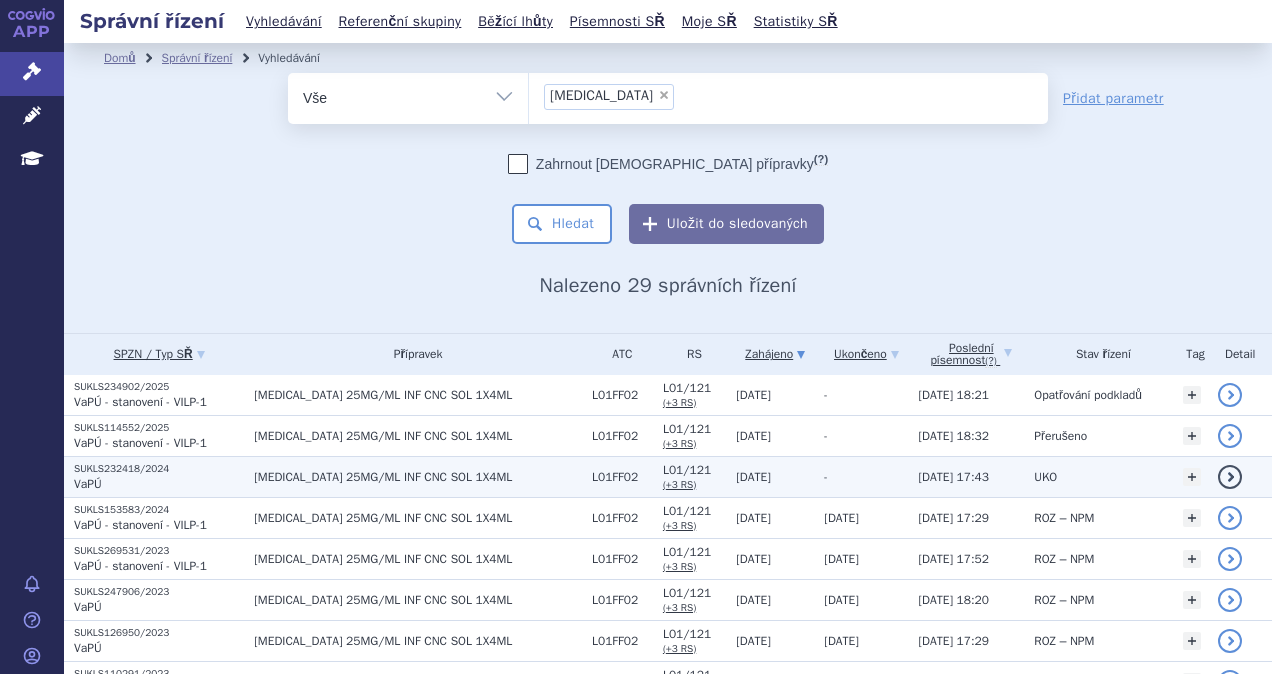 click on "[MEDICAL_DATA] 25MG/ML INF CNC SOL 1X4ML" at bounding box center (413, 476) 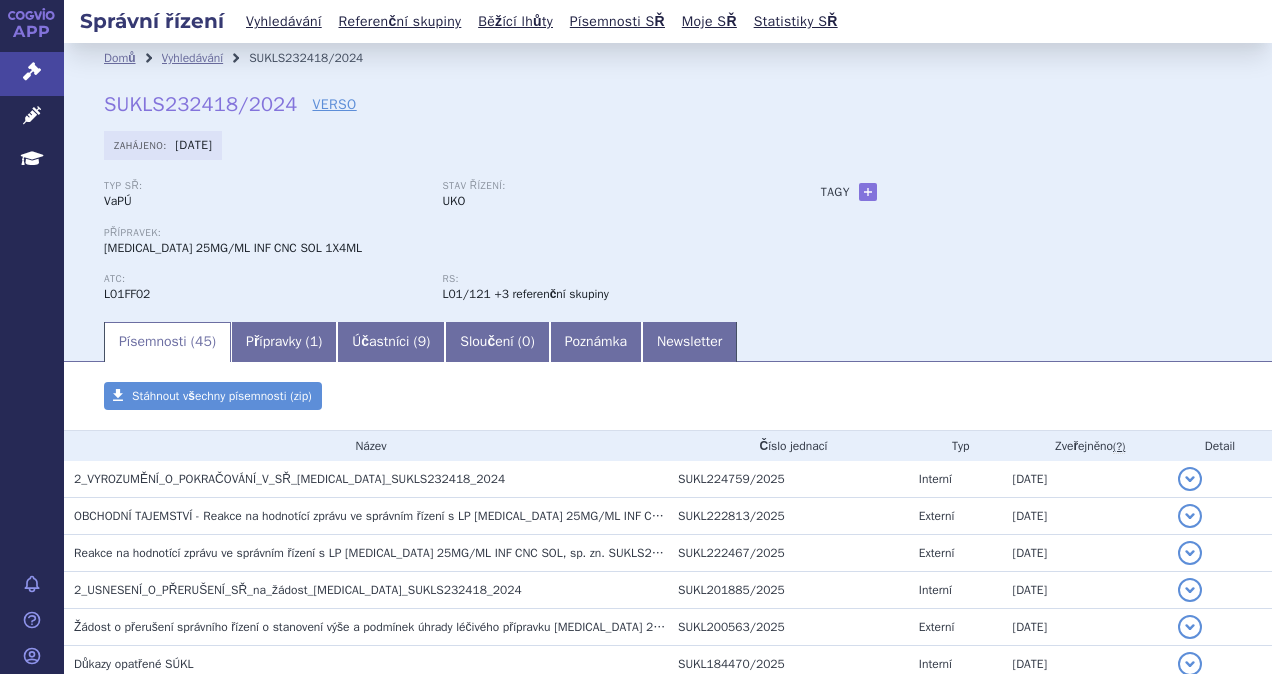 scroll, scrollTop: 0, scrollLeft: 0, axis: both 